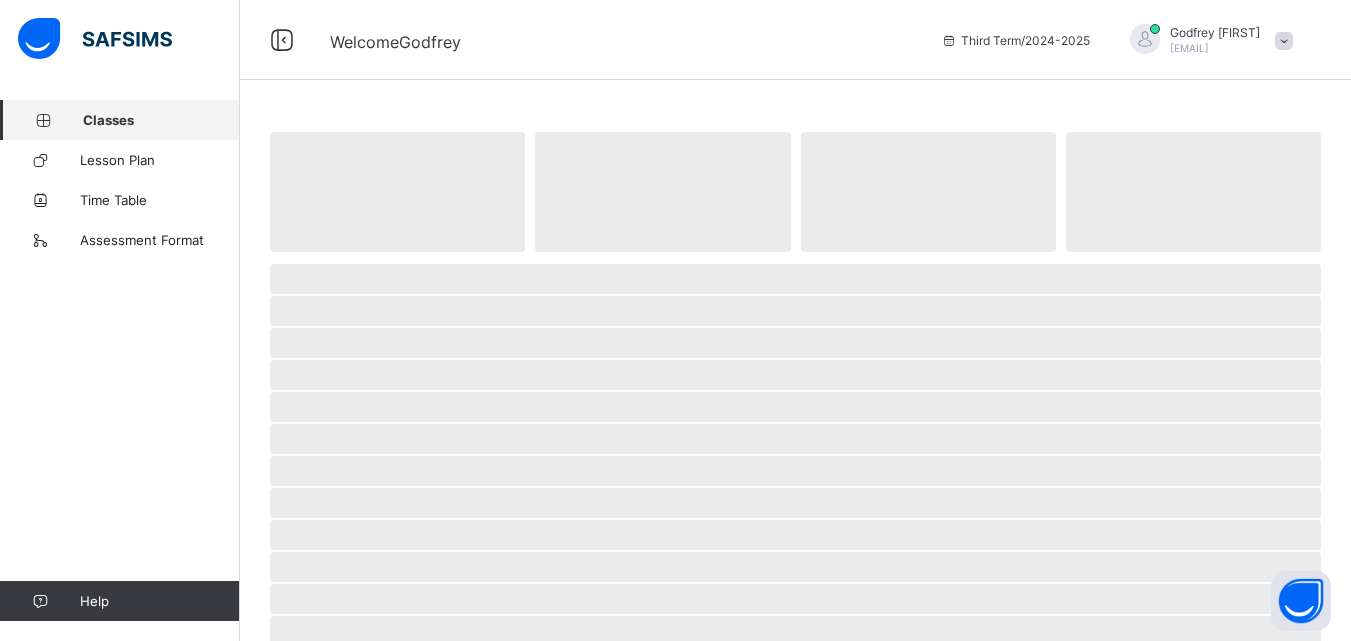 scroll, scrollTop: 0, scrollLeft: 0, axis: both 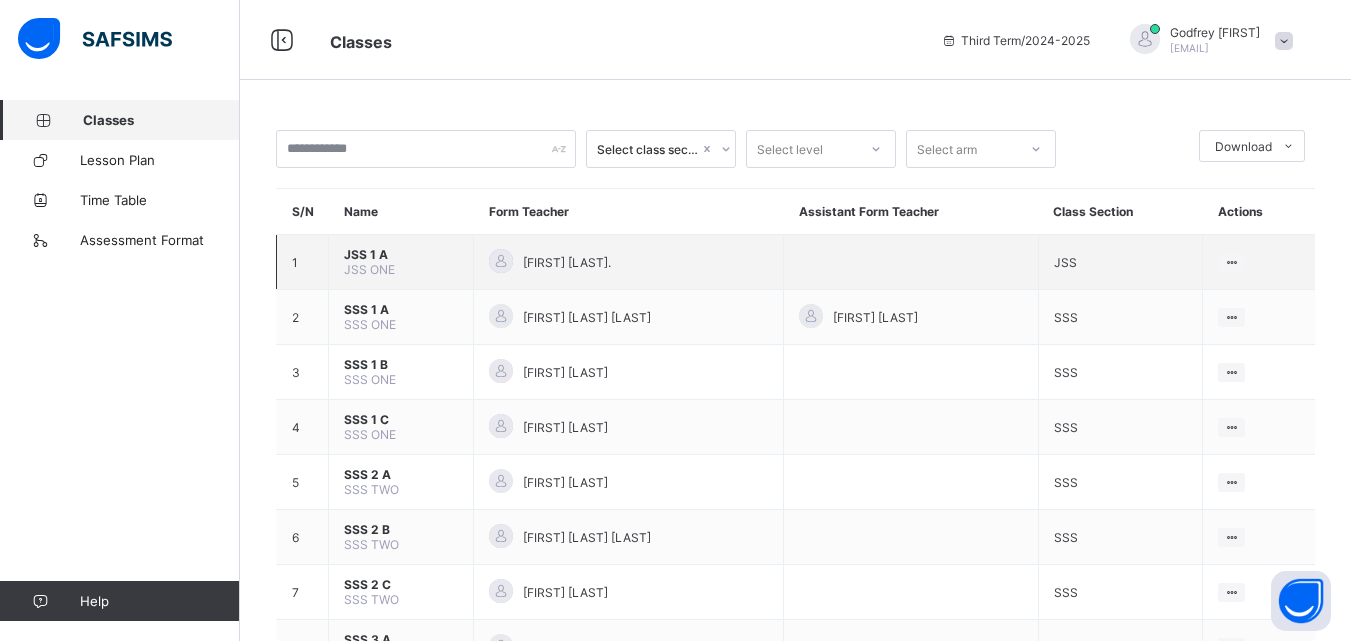 click on "View Class" at bounding box center (1259, 262) 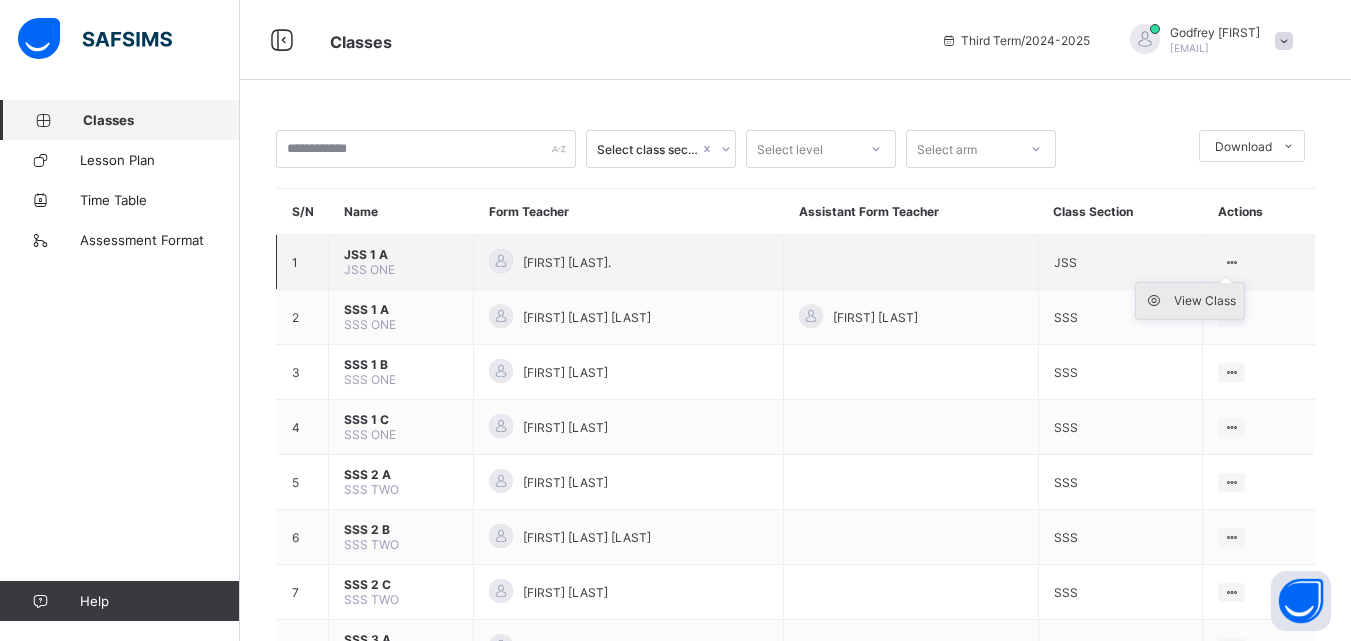 click on "View Class" at bounding box center (1205, 301) 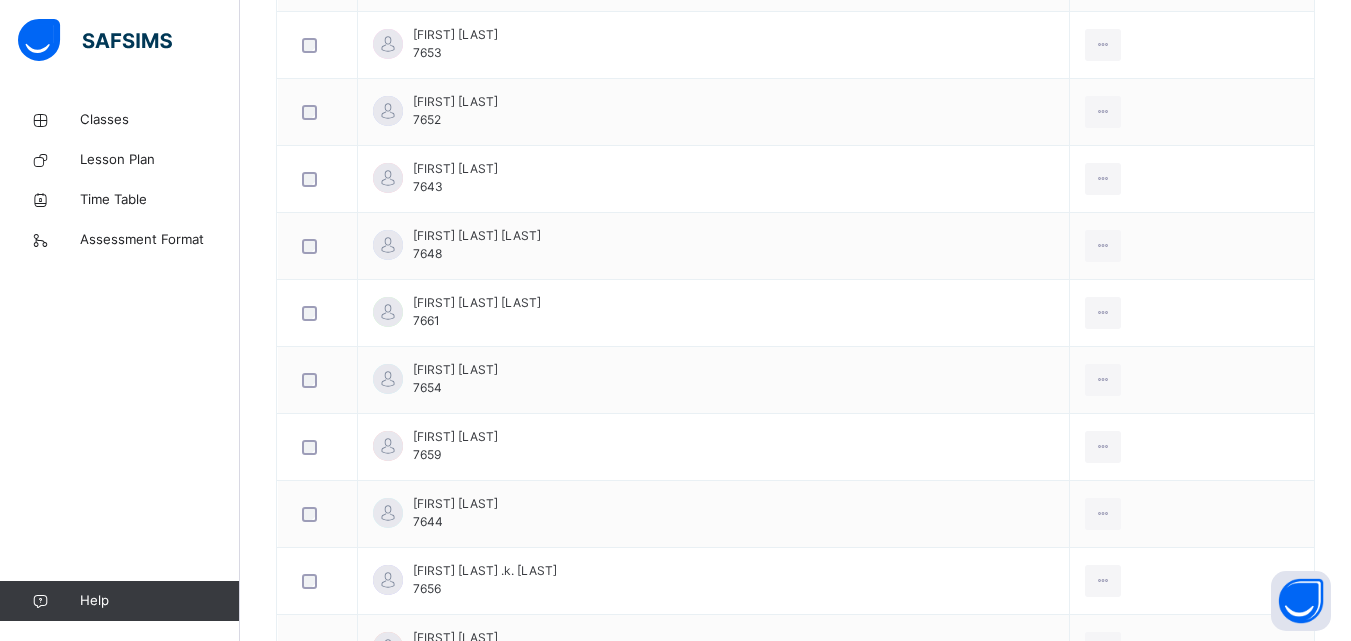 scroll, scrollTop: 1192, scrollLeft: 0, axis: vertical 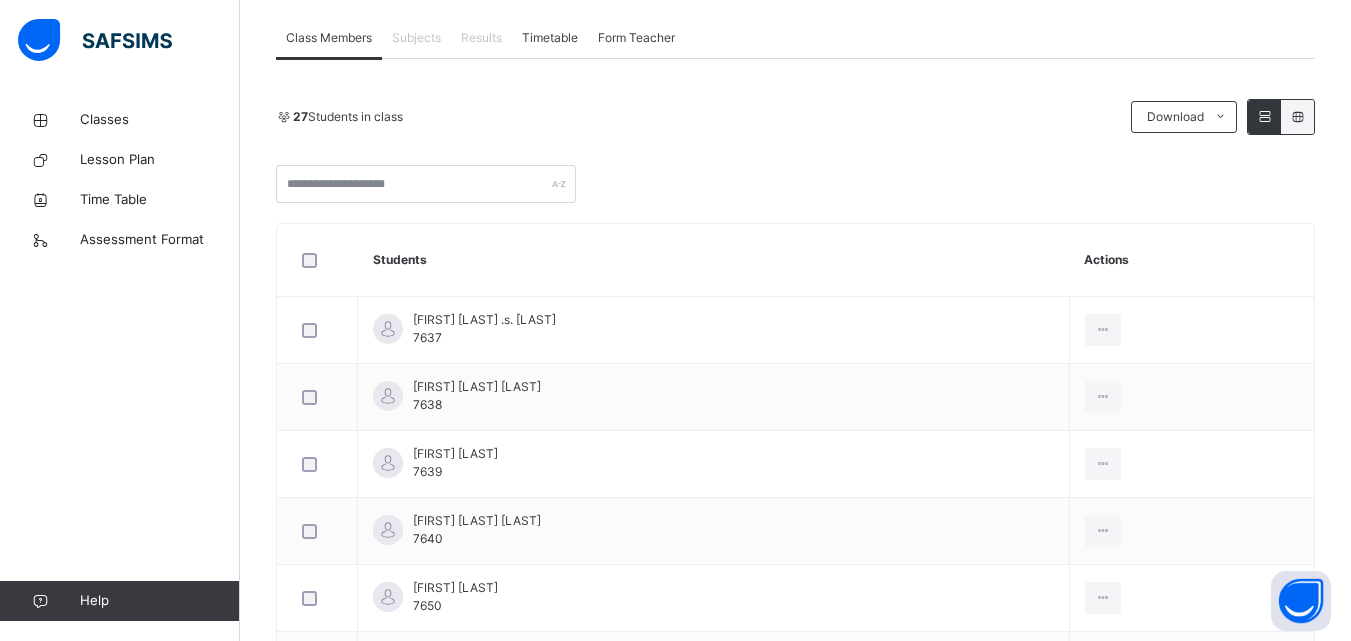 click on "Subjects" at bounding box center (416, 38) 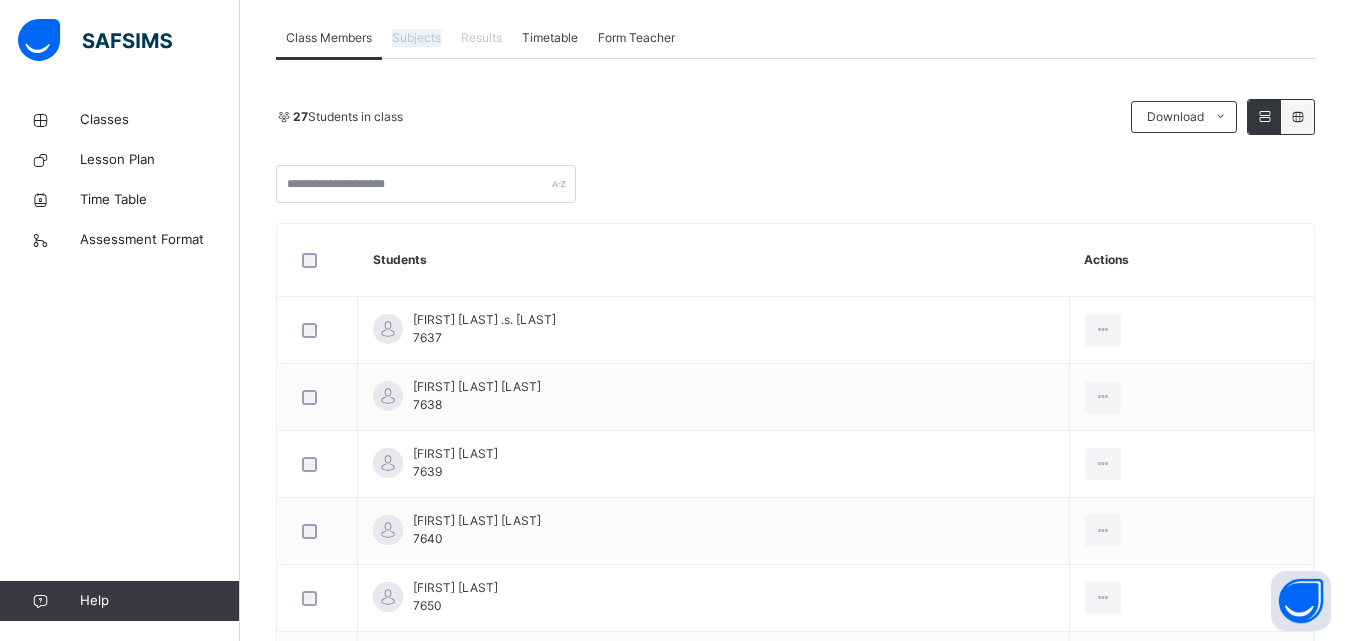 click on "Subjects" at bounding box center [416, 38] 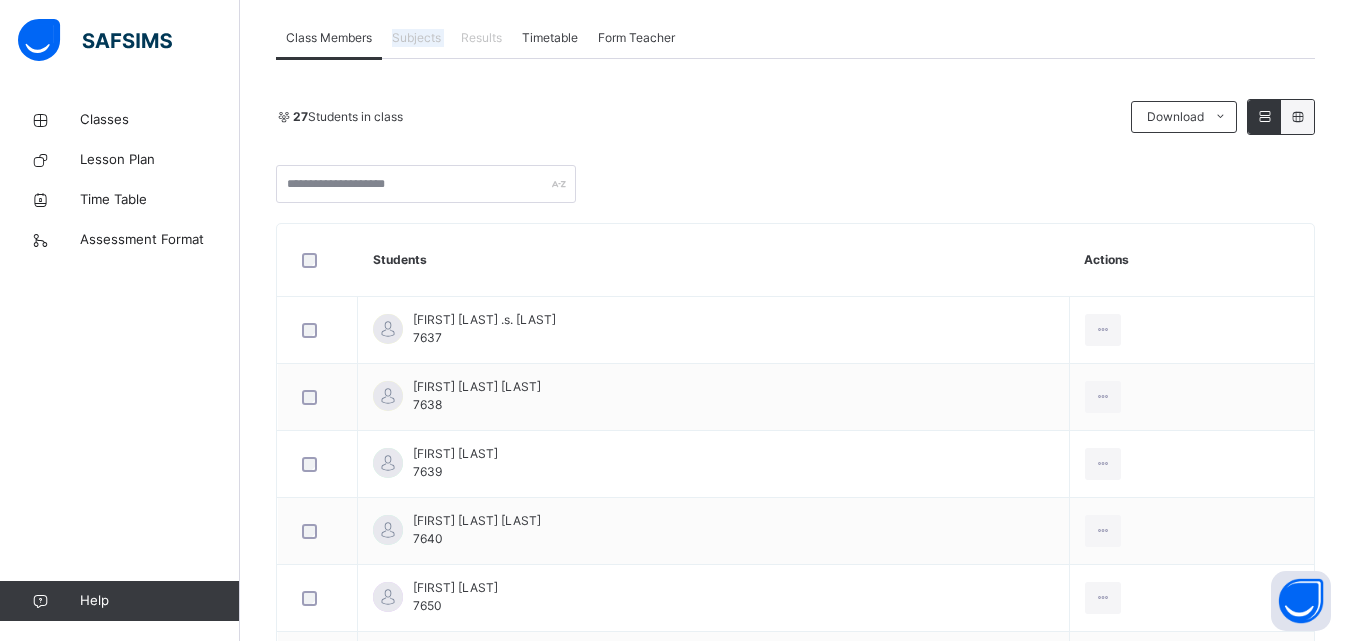 click on "Subjects" at bounding box center [416, 38] 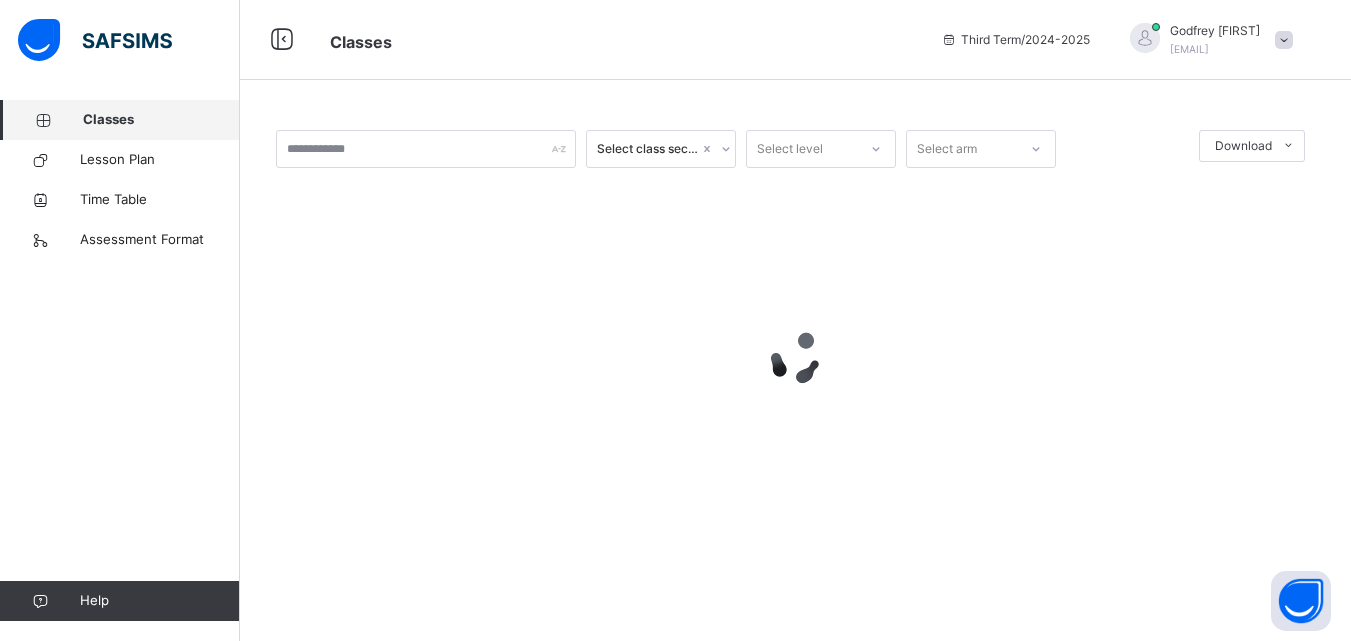 scroll, scrollTop: 0, scrollLeft: 0, axis: both 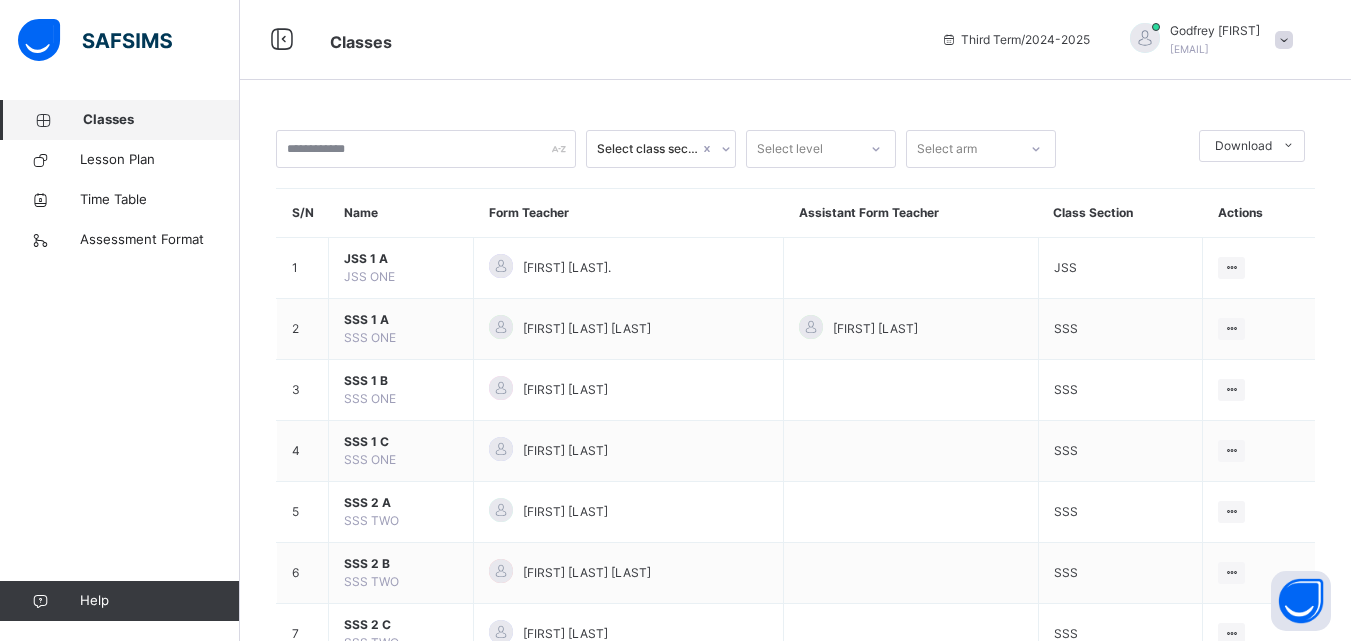 click on "Classes" at bounding box center (161, 120) 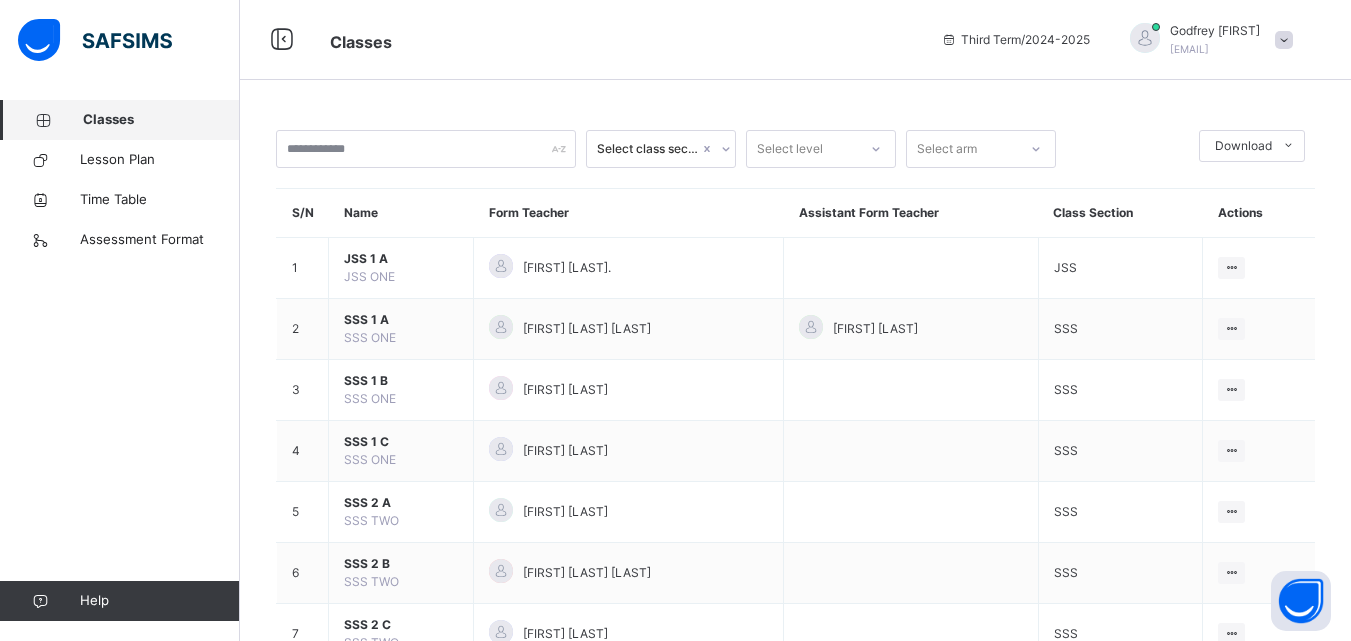 click on "Classes" at bounding box center (161, 120) 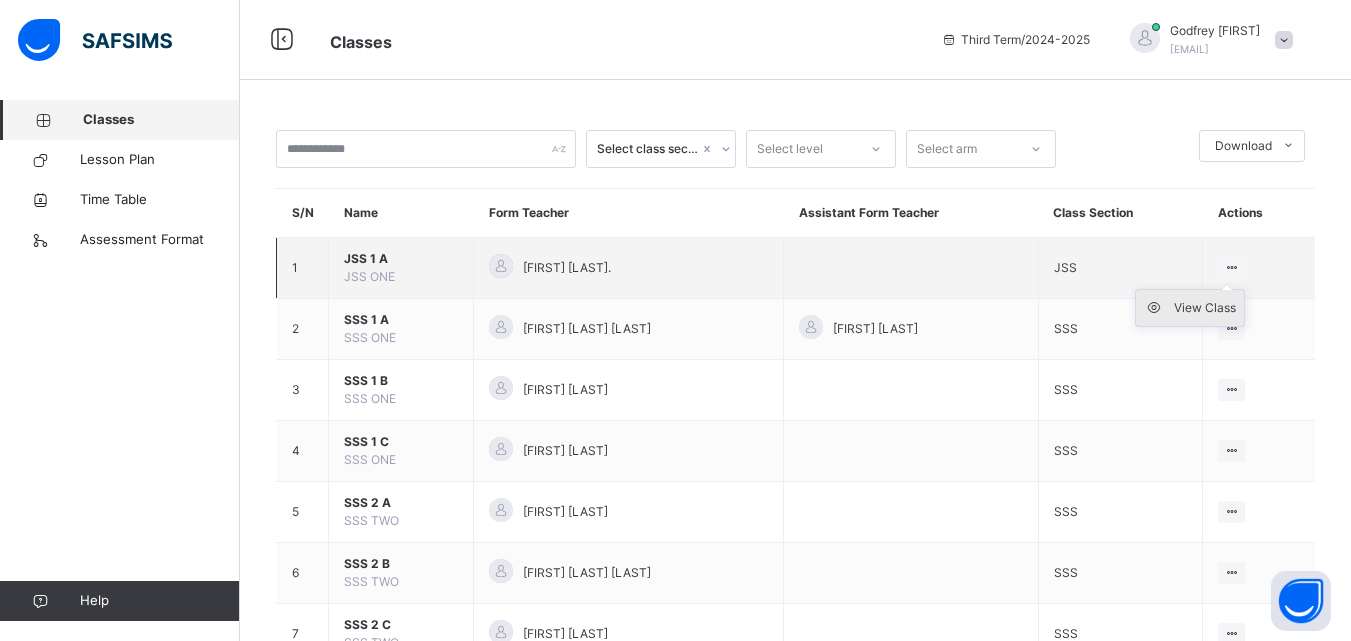 click on "View Class" at bounding box center (1205, 308) 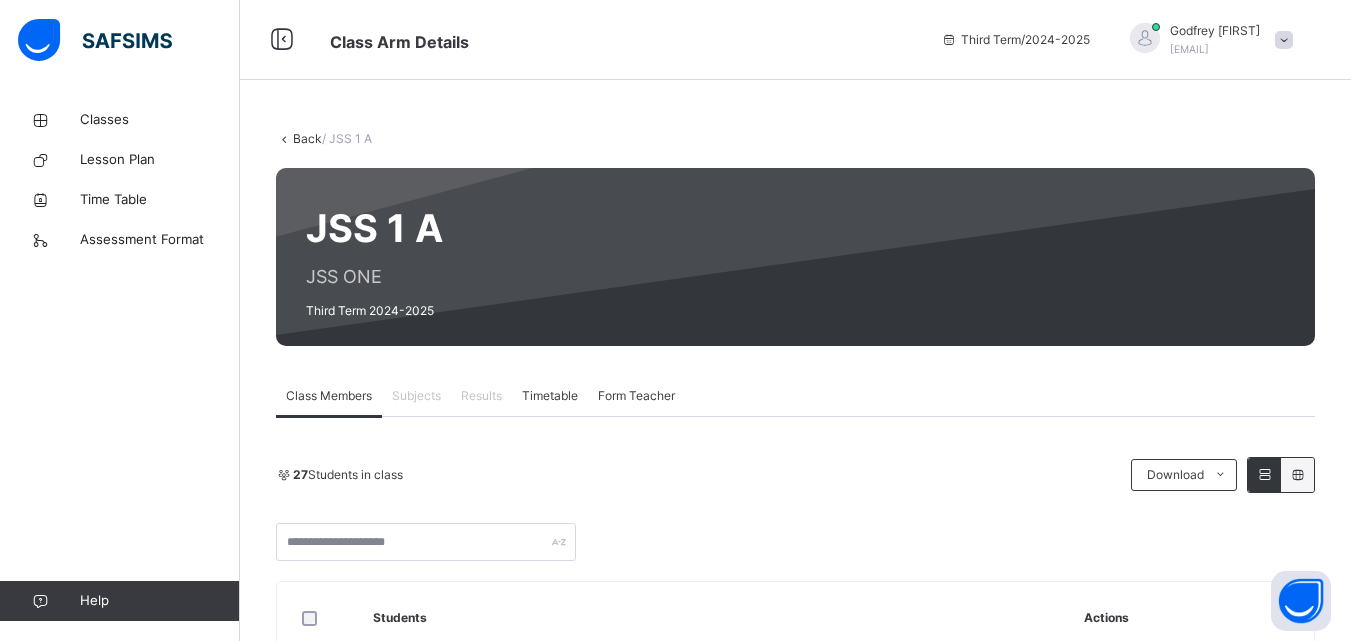 click on "Subjects" at bounding box center [416, 396] 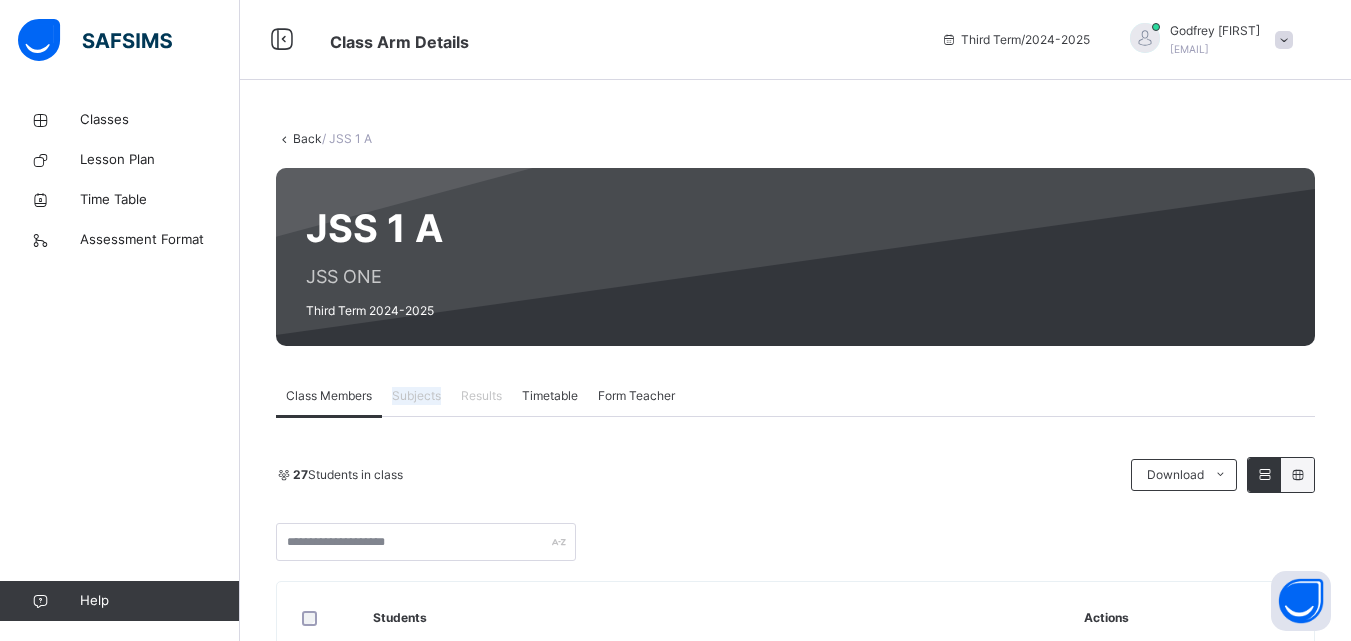 click on "Subjects" at bounding box center [416, 396] 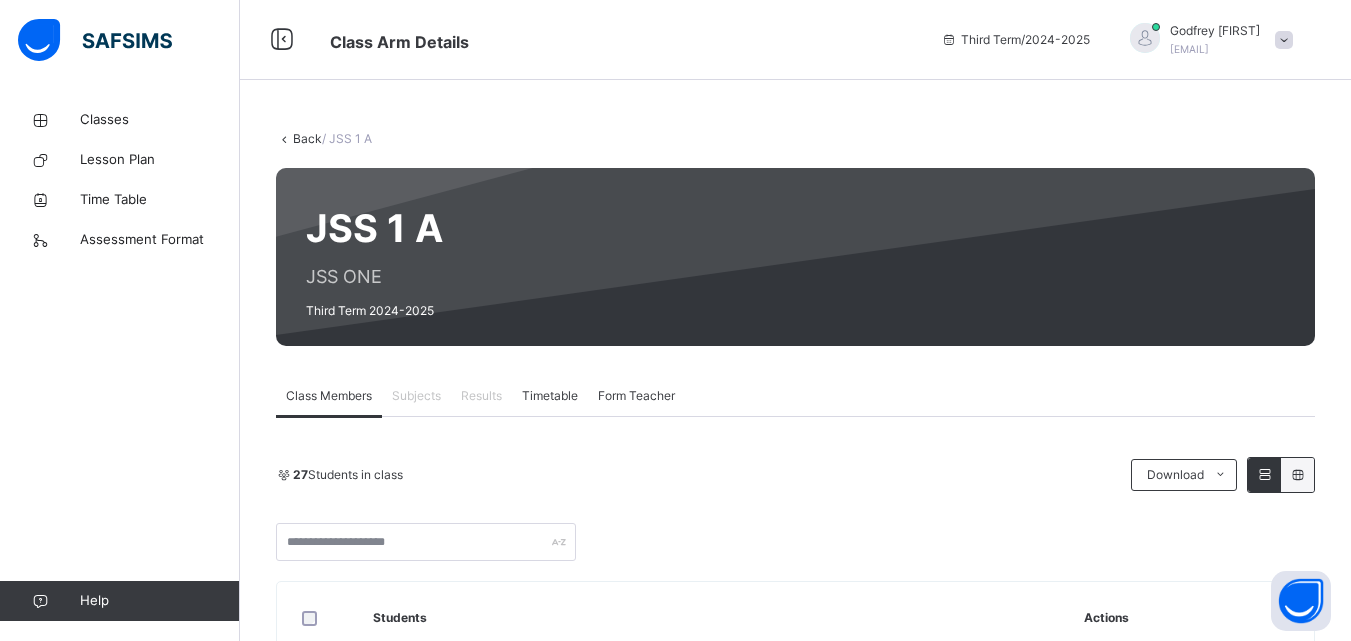 click on "Results" at bounding box center (481, 396) 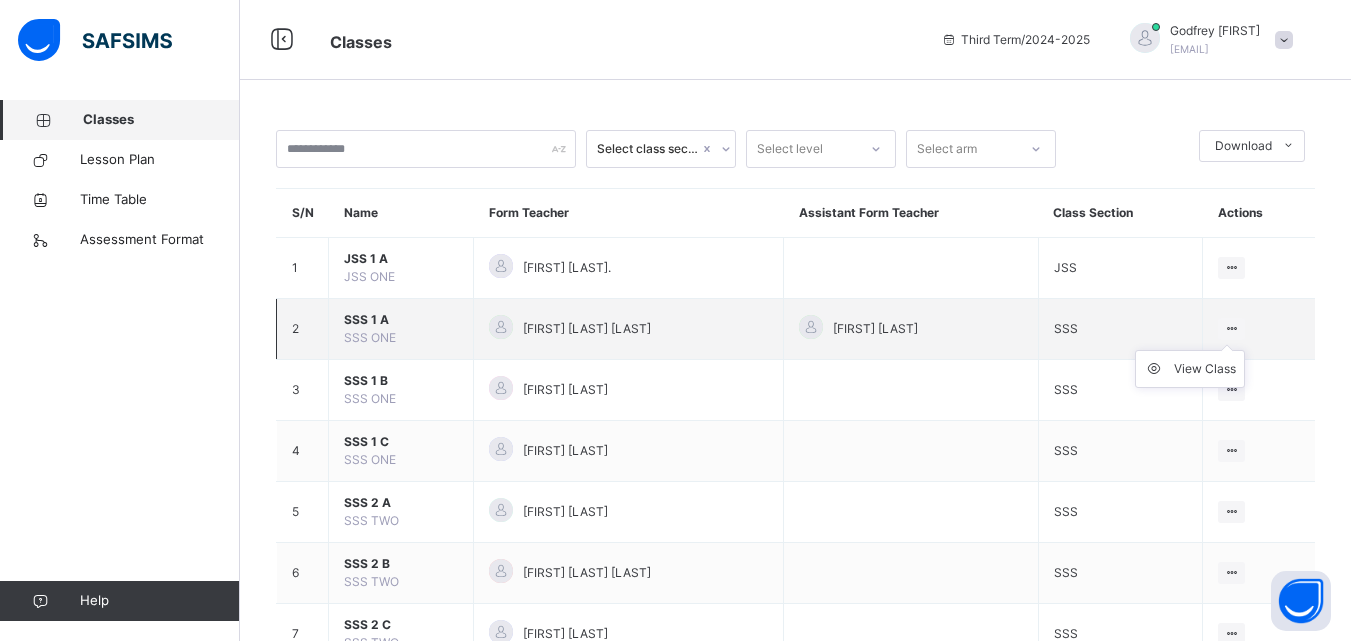 click at bounding box center [1231, 328] 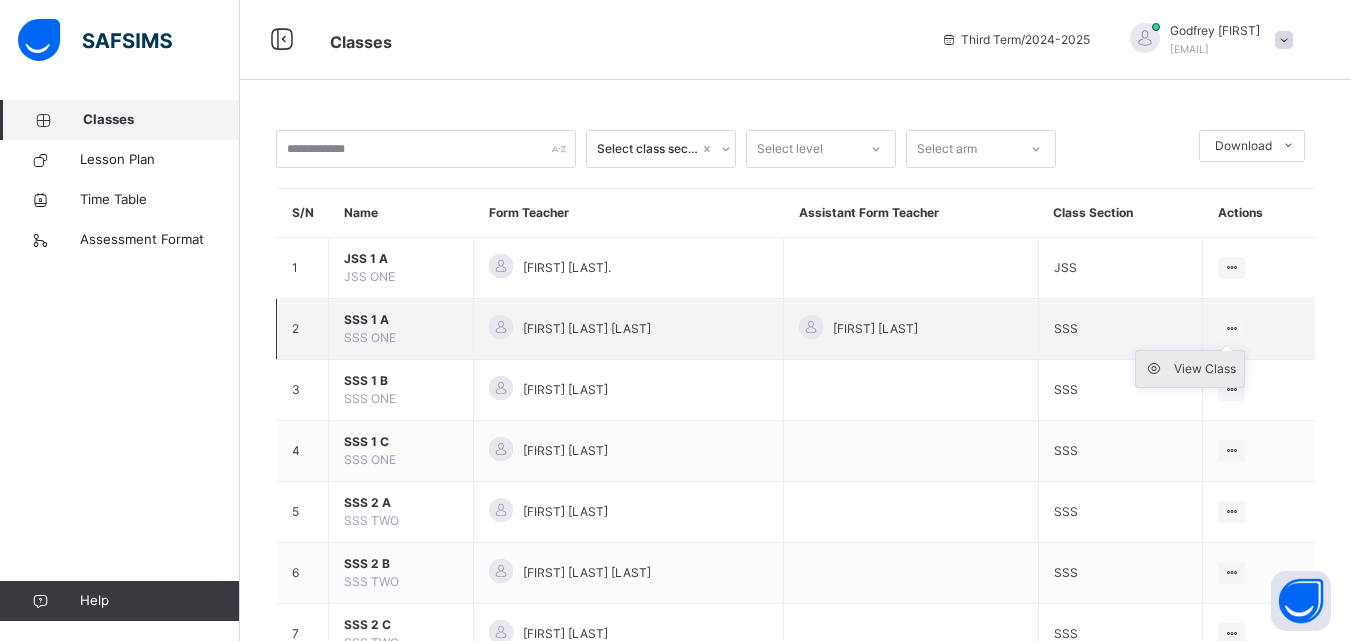 click on "View Class" at bounding box center [1190, 369] 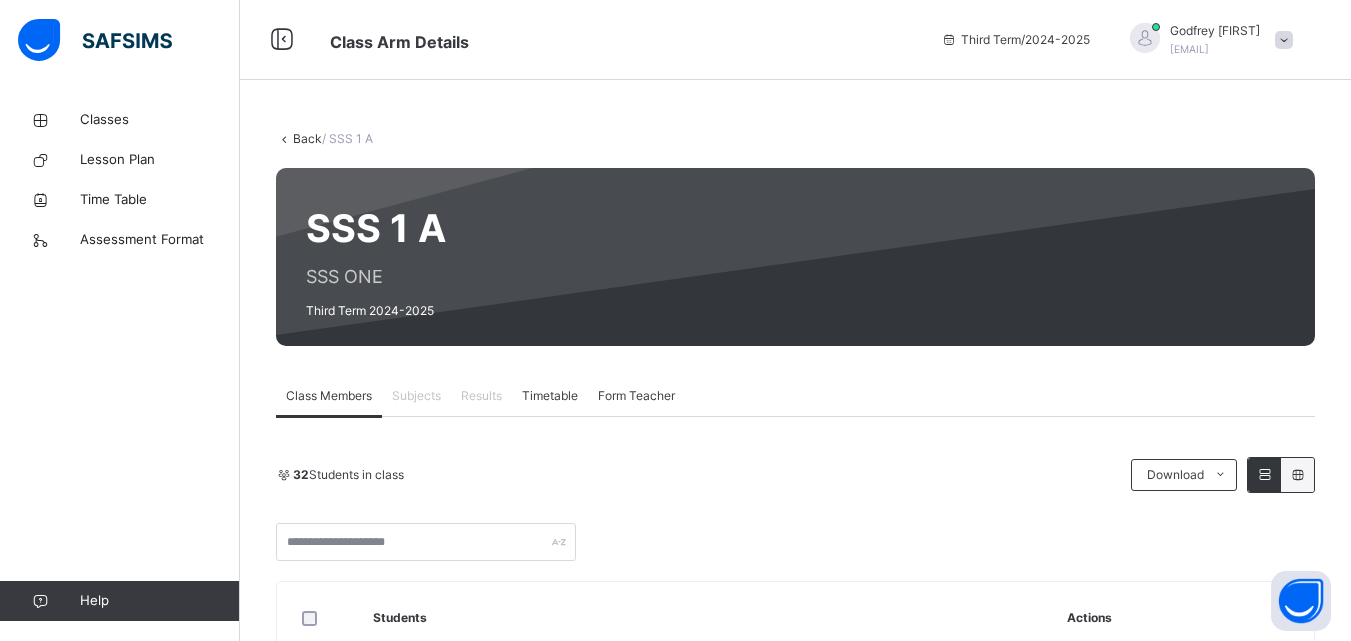 click on "Subjects" at bounding box center (416, 396) 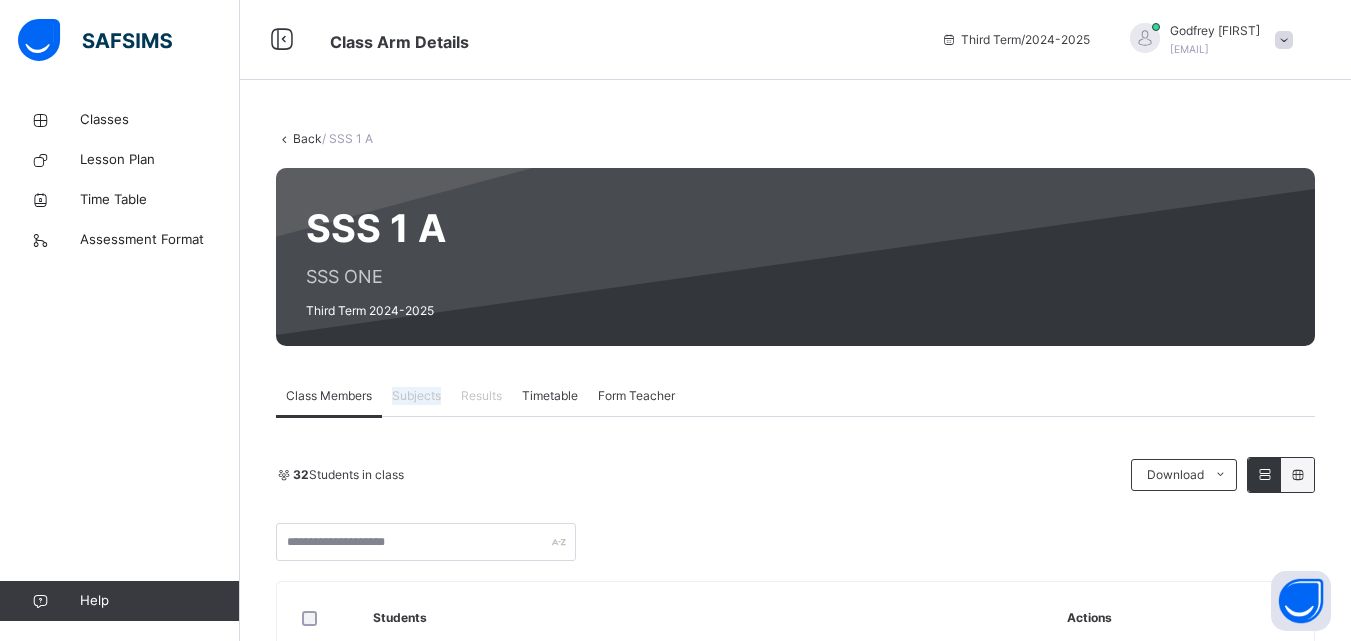 click on "Subjects" at bounding box center (416, 396) 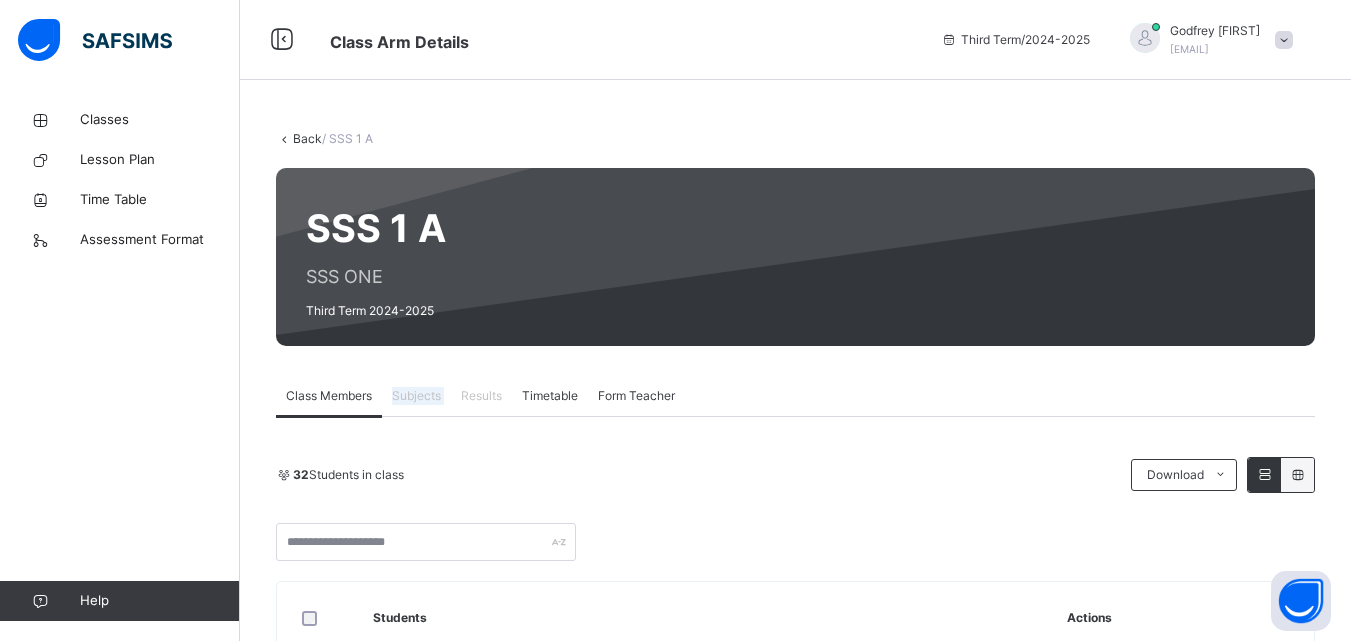 click on "Subjects" at bounding box center [416, 396] 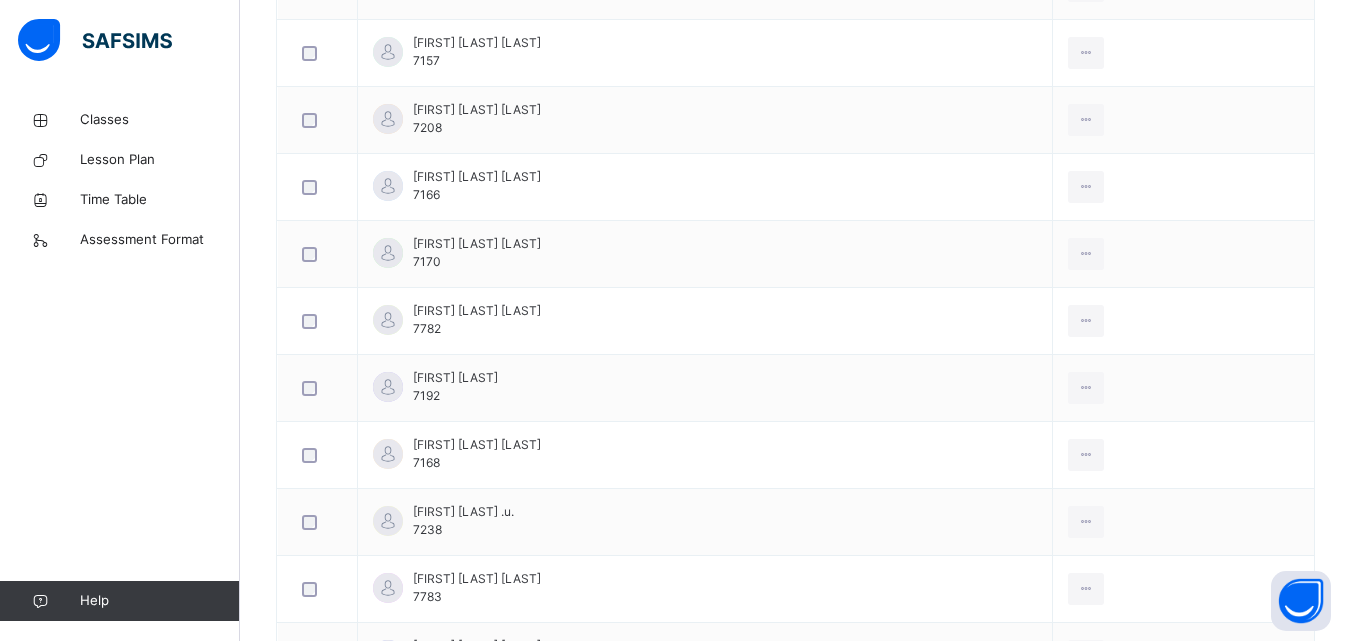 scroll, scrollTop: 0, scrollLeft: 0, axis: both 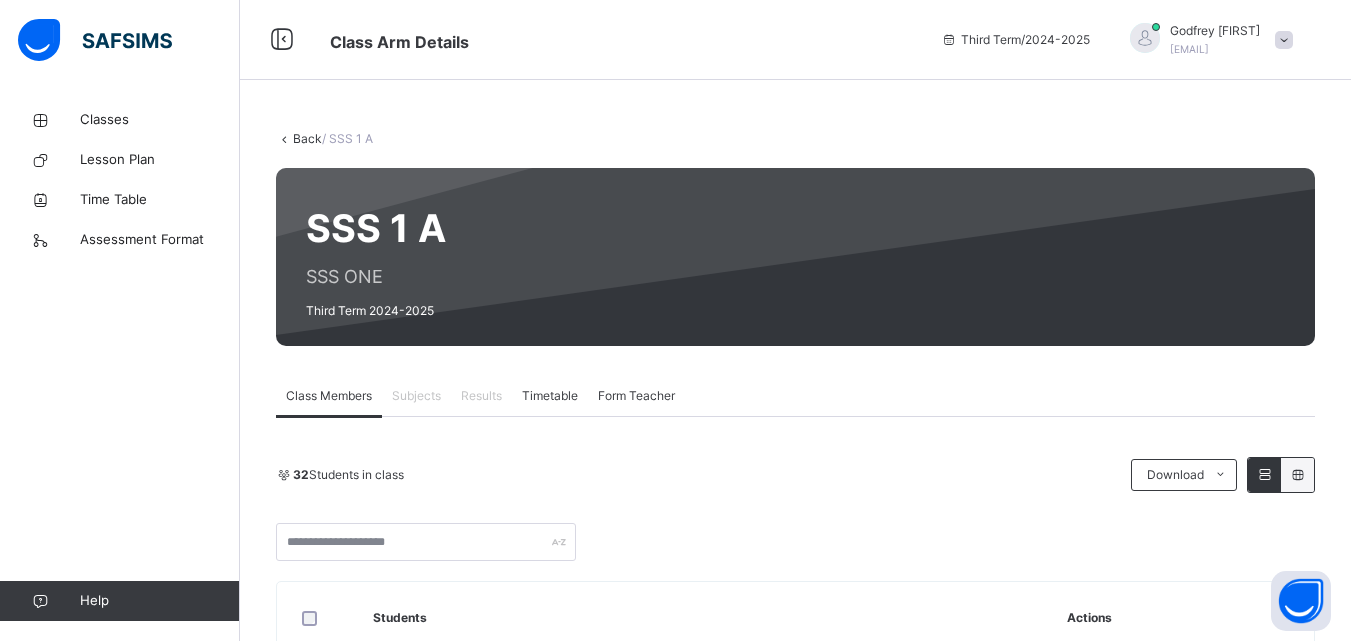 click on "Results" at bounding box center [481, 396] 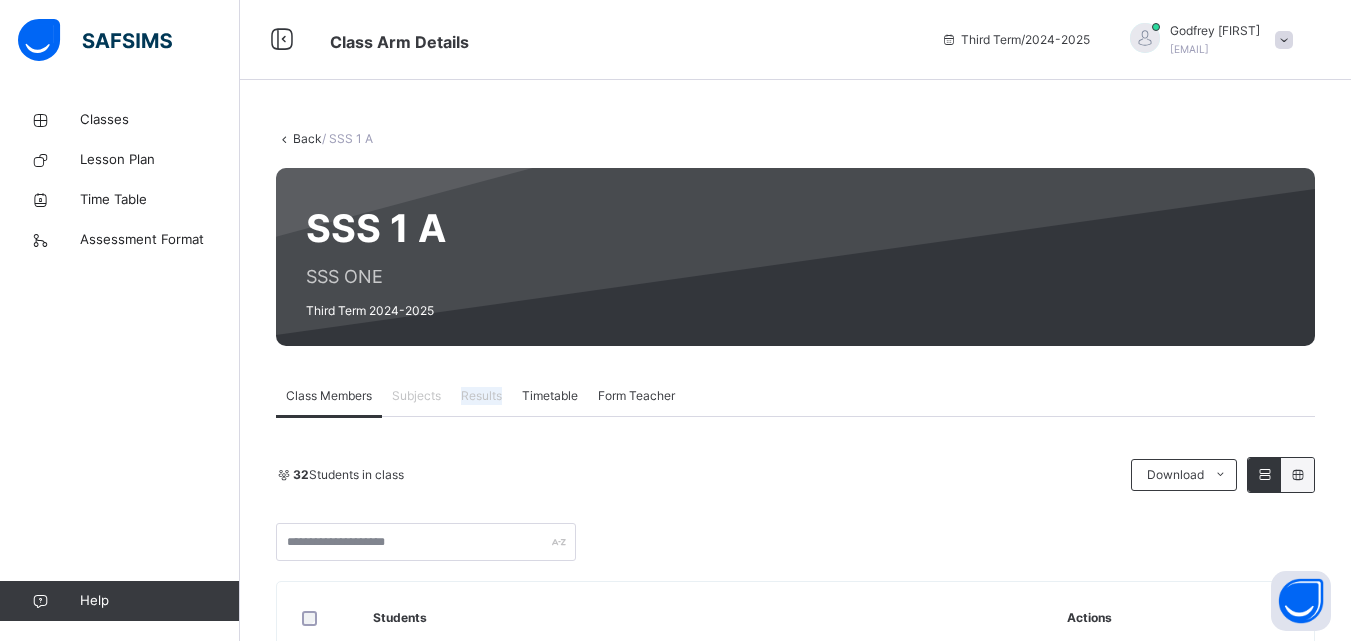 click on "Results" at bounding box center (481, 396) 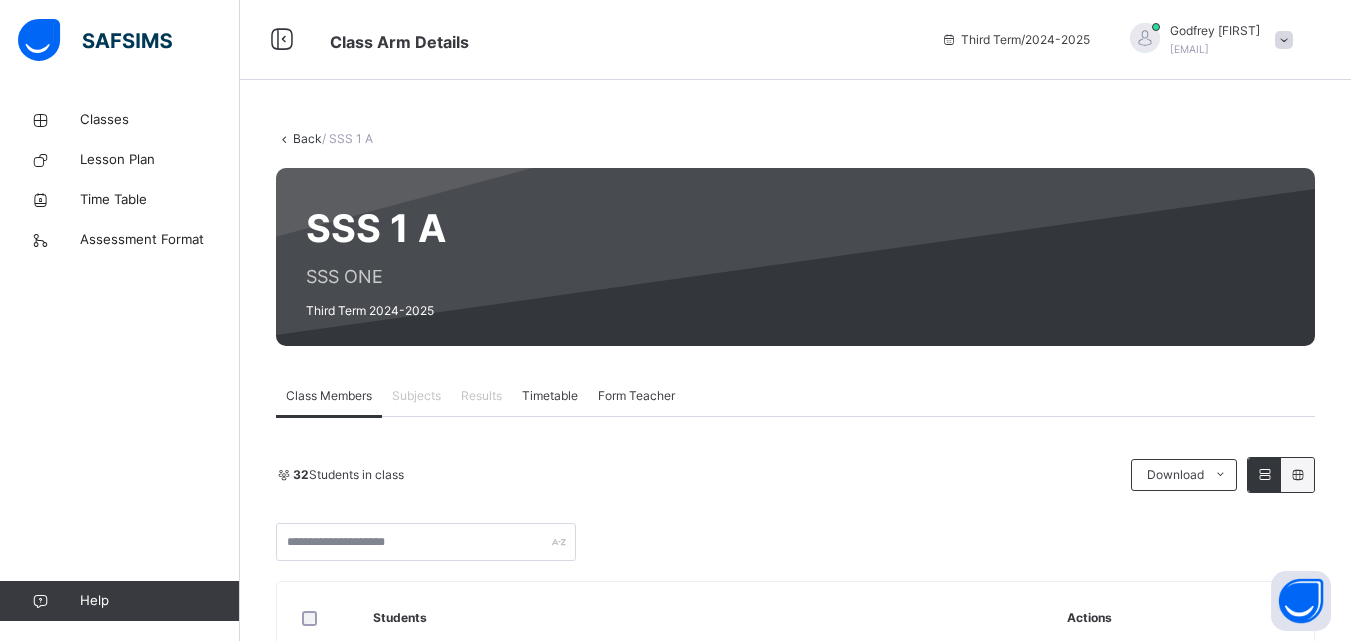 click on "Subjects" at bounding box center [416, 396] 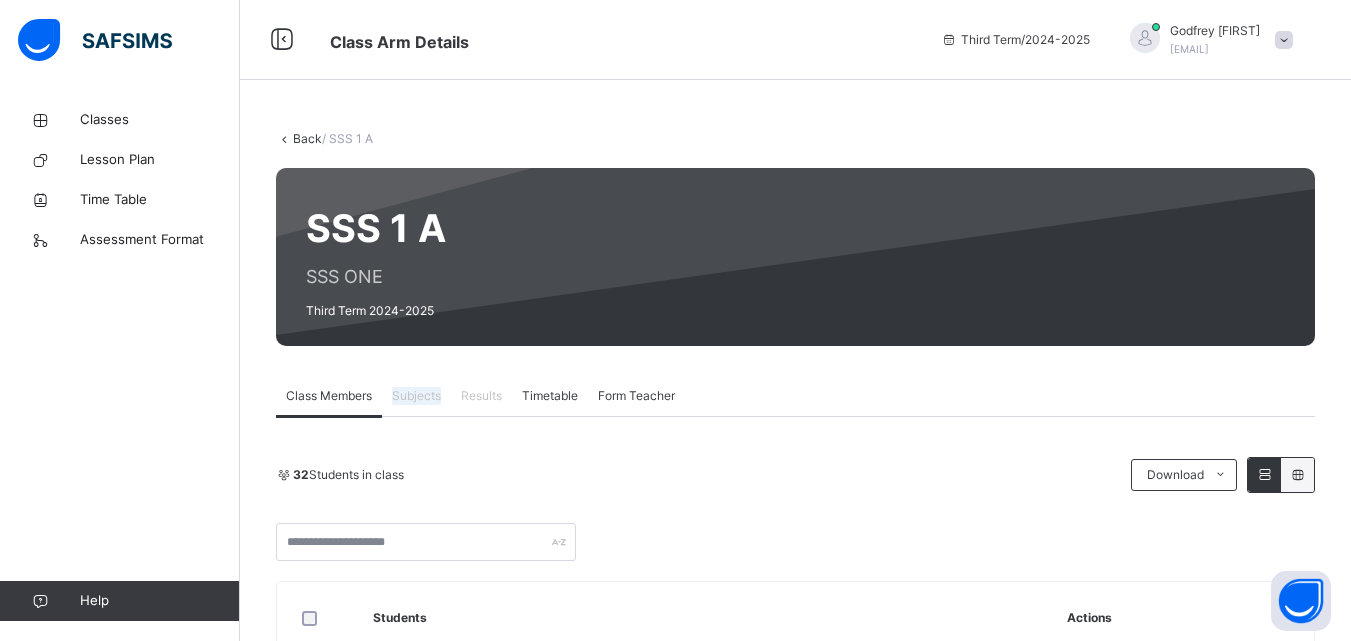 click on "Subjects" at bounding box center [416, 396] 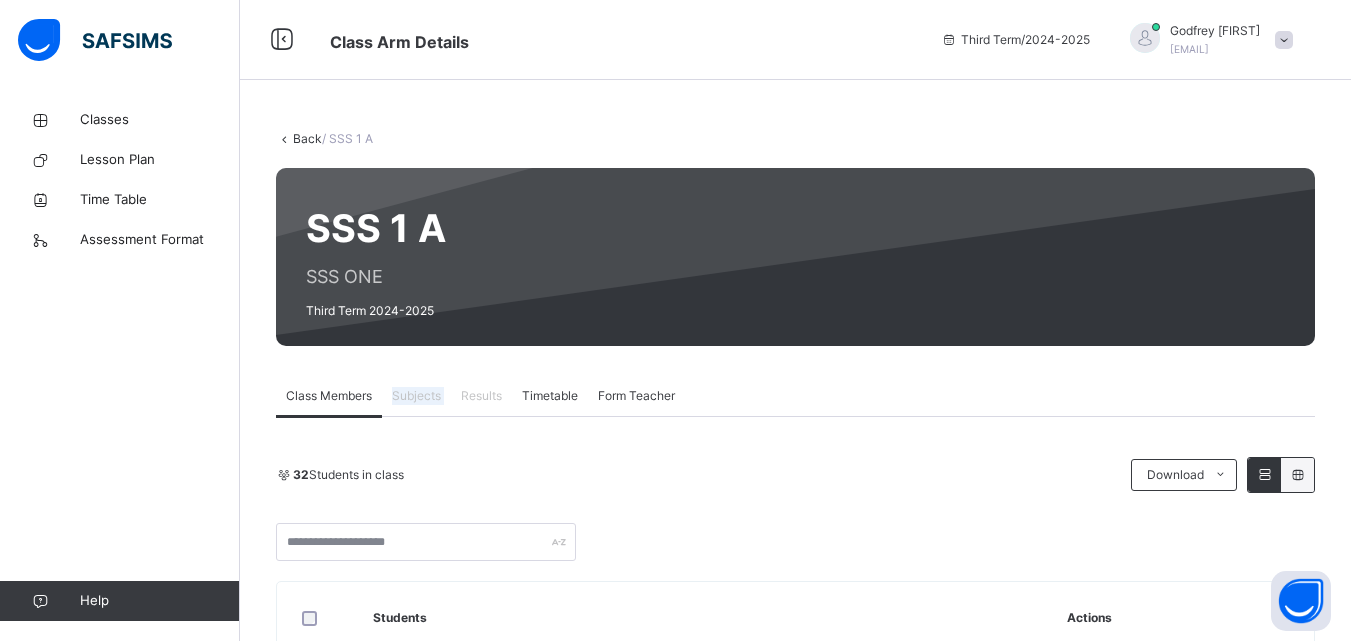 click on "Subjects" at bounding box center [416, 396] 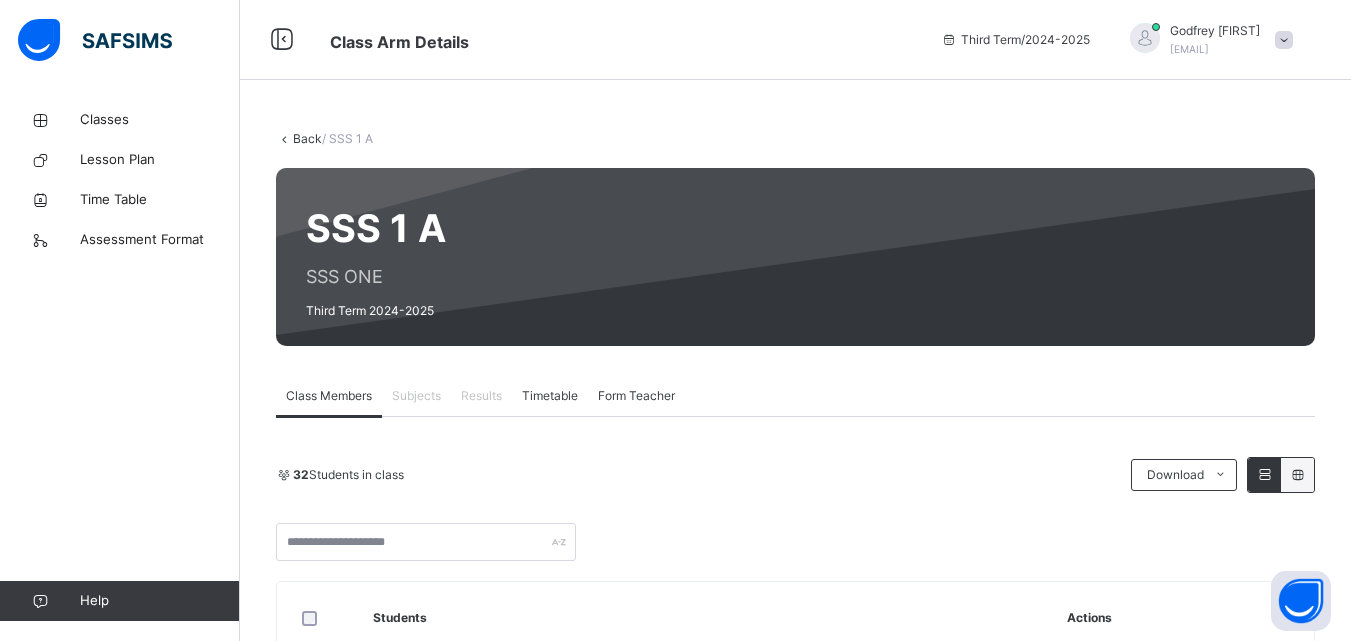 click on "Subjects" at bounding box center [416, 396] 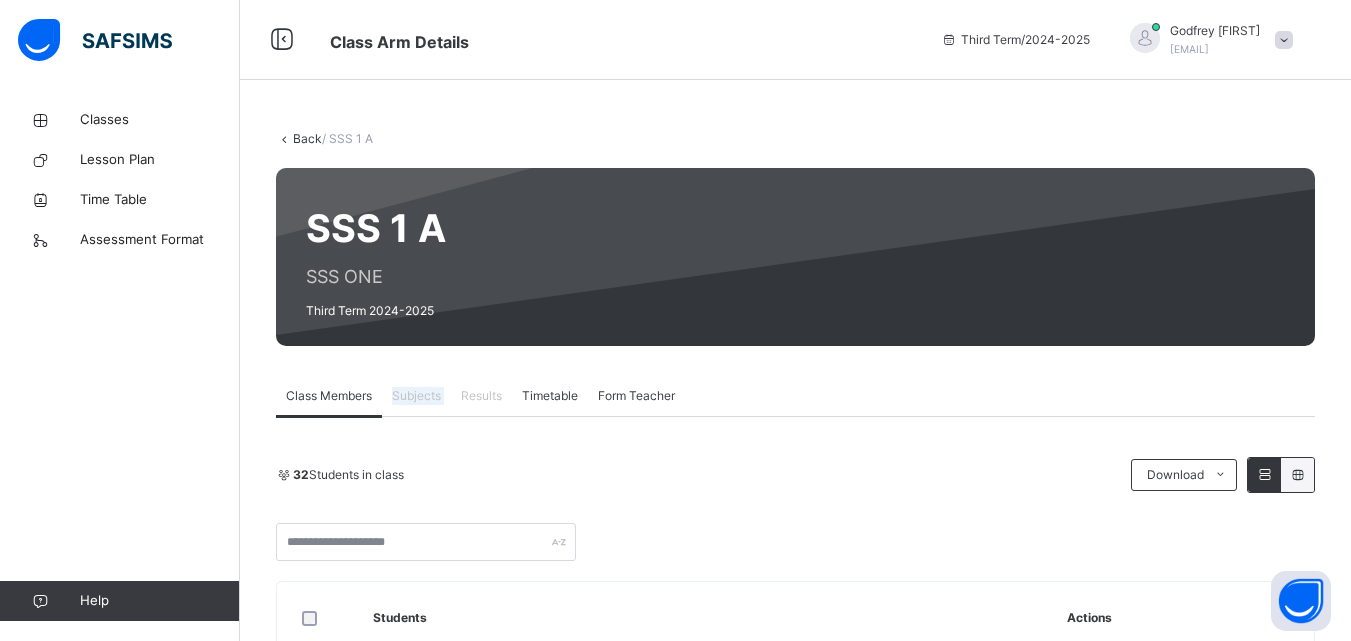 click on "Subjects" at bounding box center (416, 396) 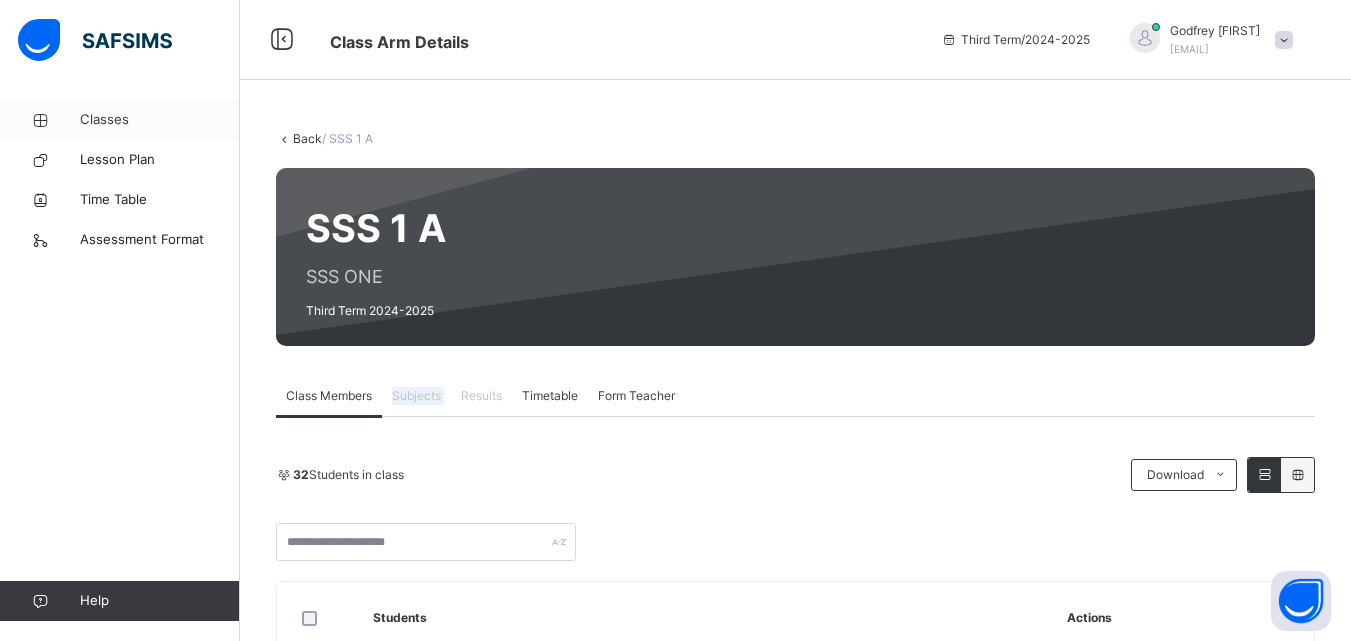click on "Classes" at bounding box center [160, 120] 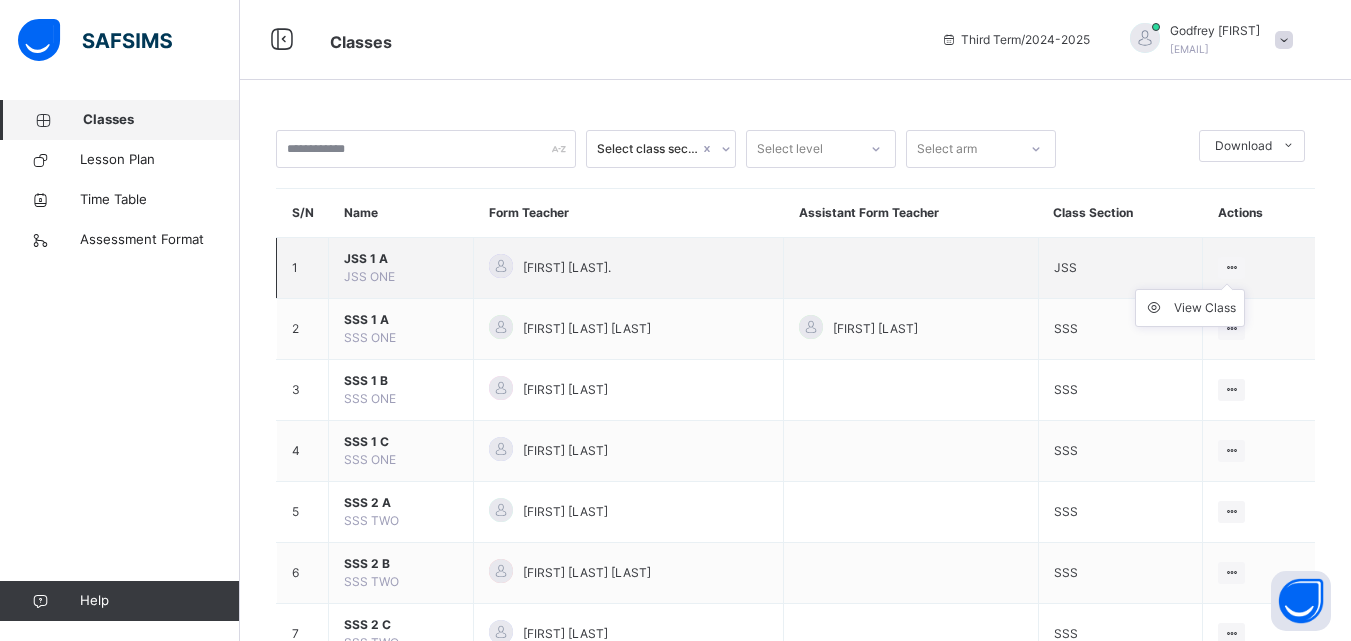 click at bounding box center [1231, 267] 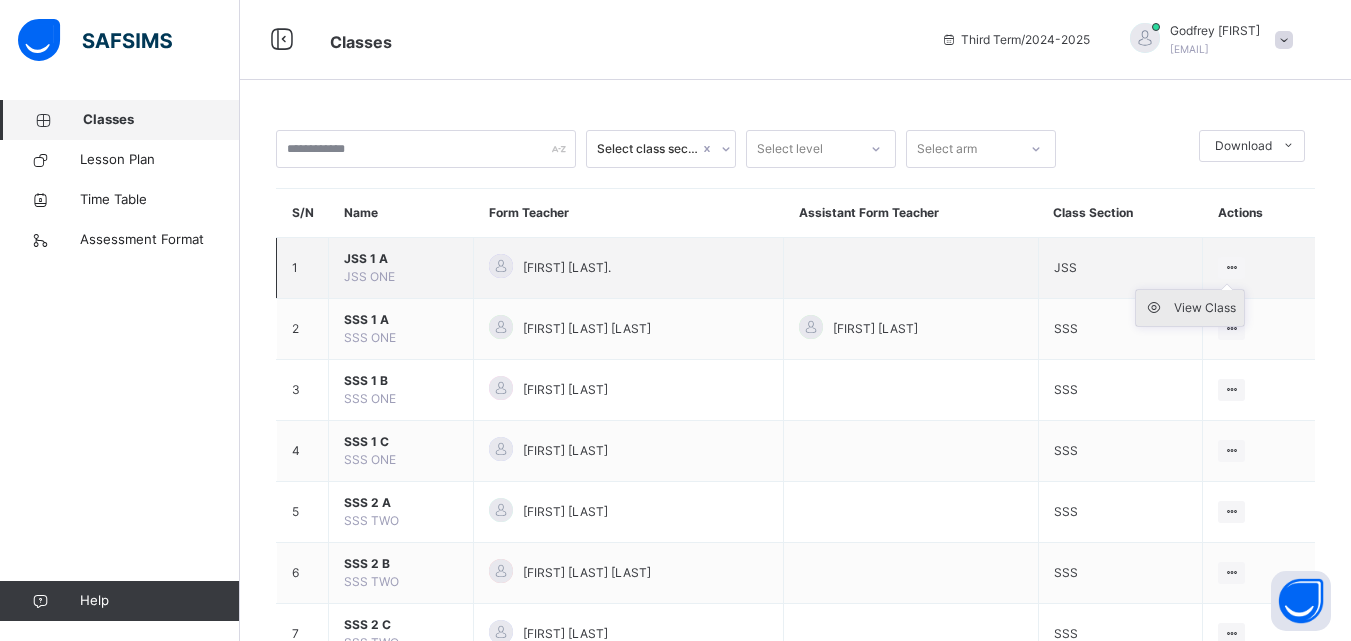 click on "View Class" at bounding box center [1205, 308] 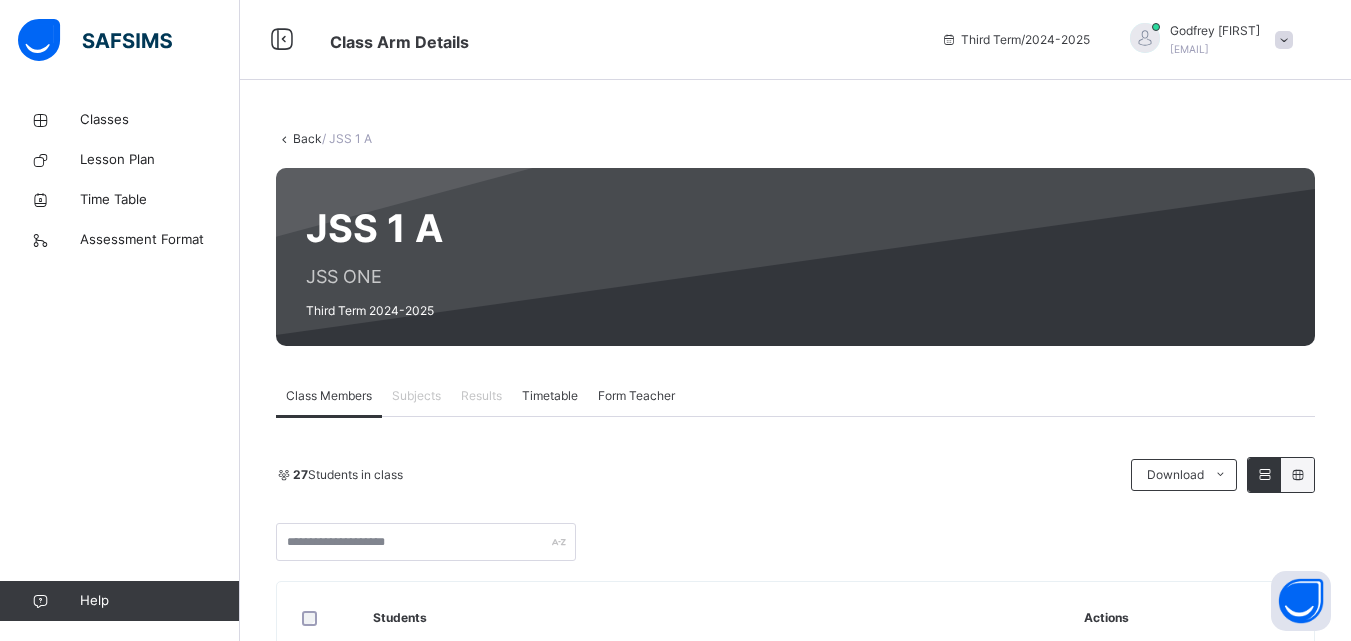 click on "Subjects" at bounding box center (416, 396) 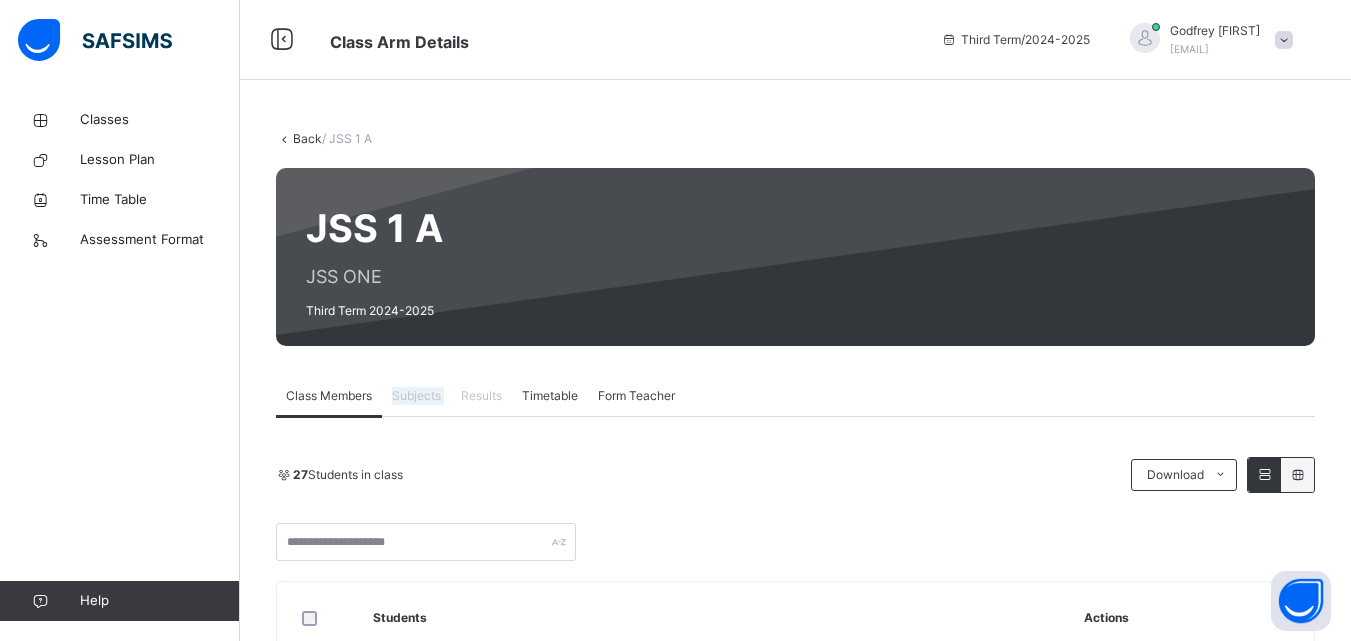 click on "Subjects" at bounding box center (416, 396) 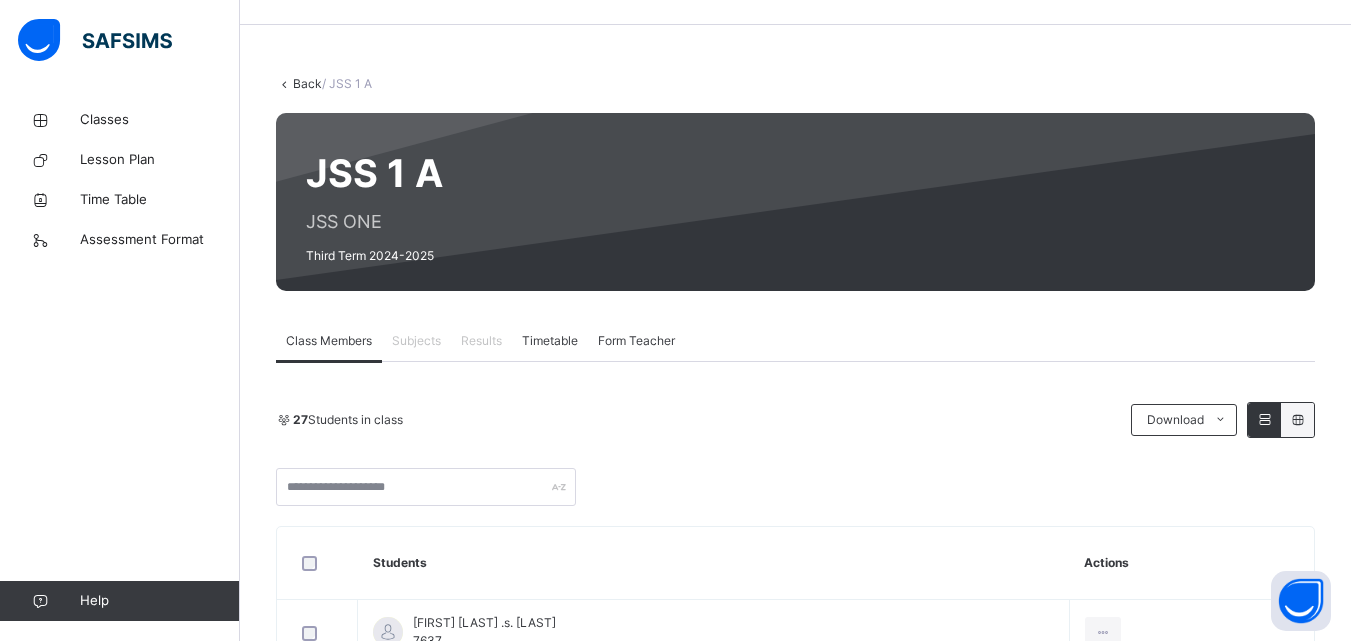 scroll, scrollTop: 0, scrollLeft: 0, axis: both 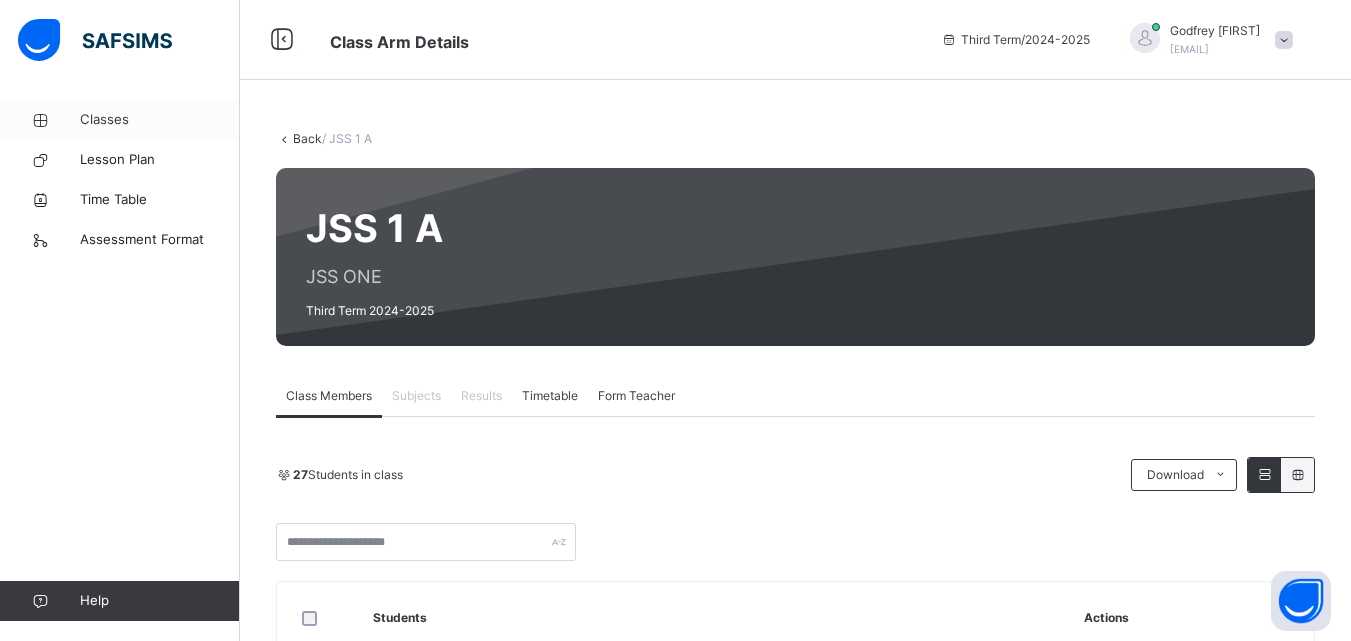 click on "Classes" at bounding box center [160, 120] 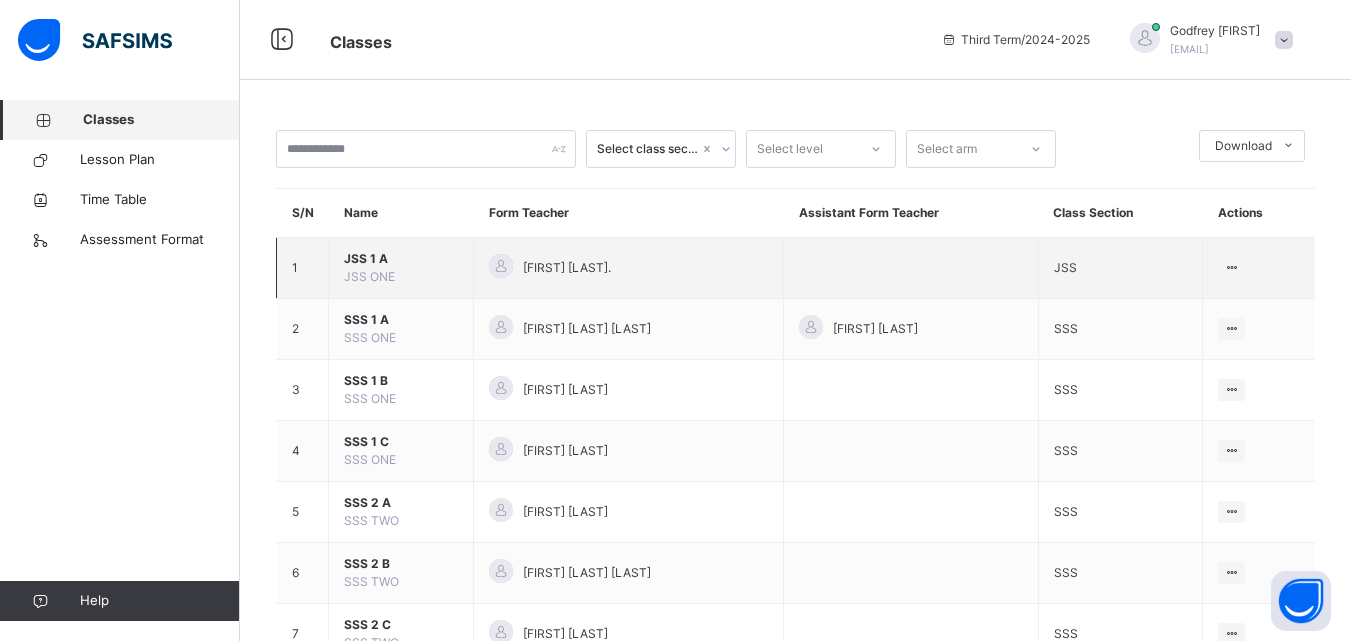 click on "JSS 1   A" at bounding box center (401, 259) 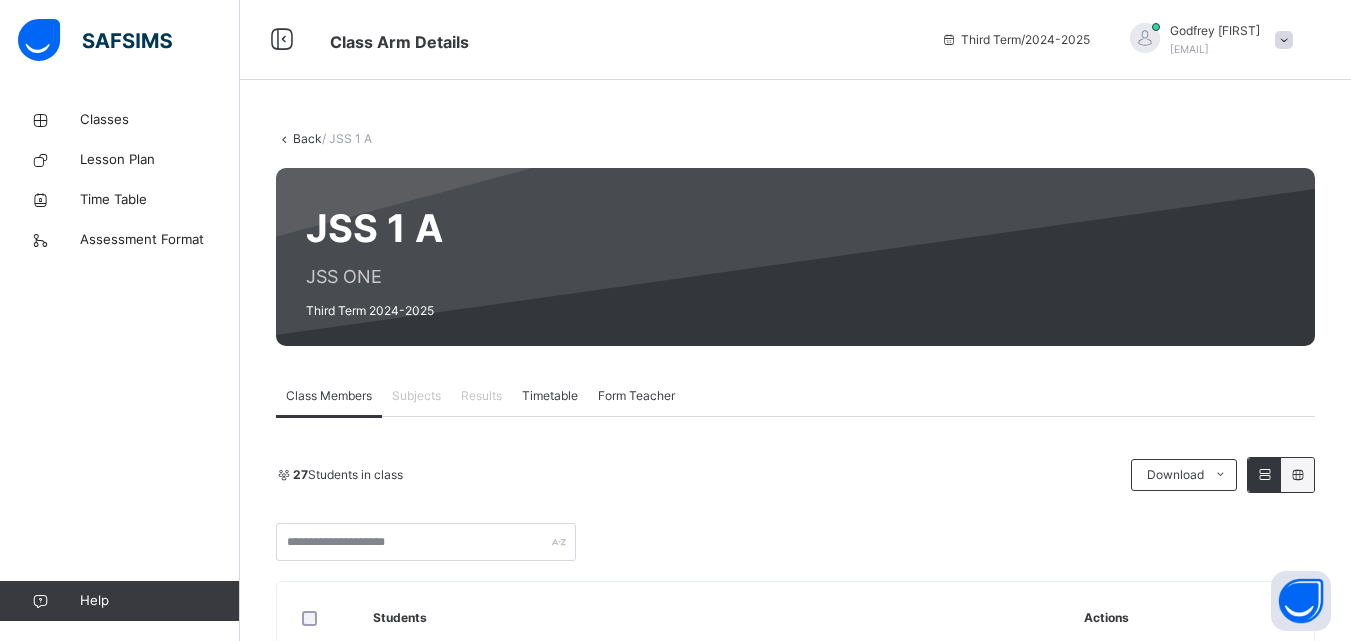 click on "Subjects" at bounding box center (416, 396) 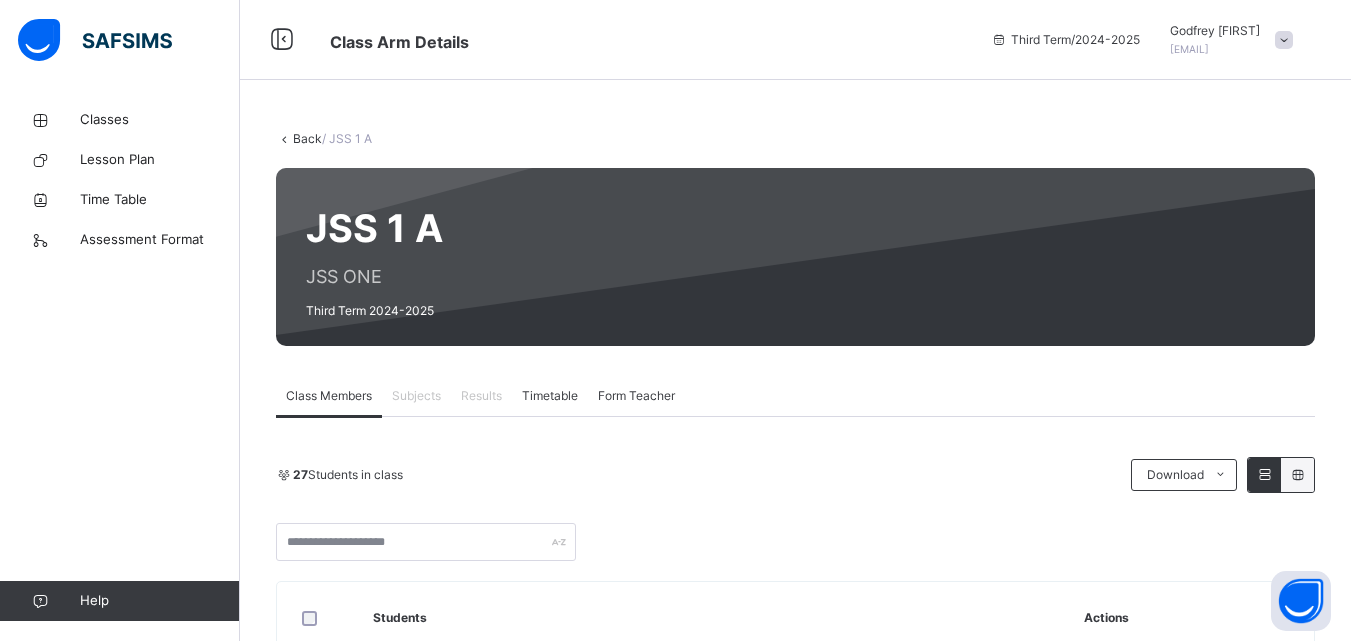click on "Subjects" at bounding box center [416, 396] 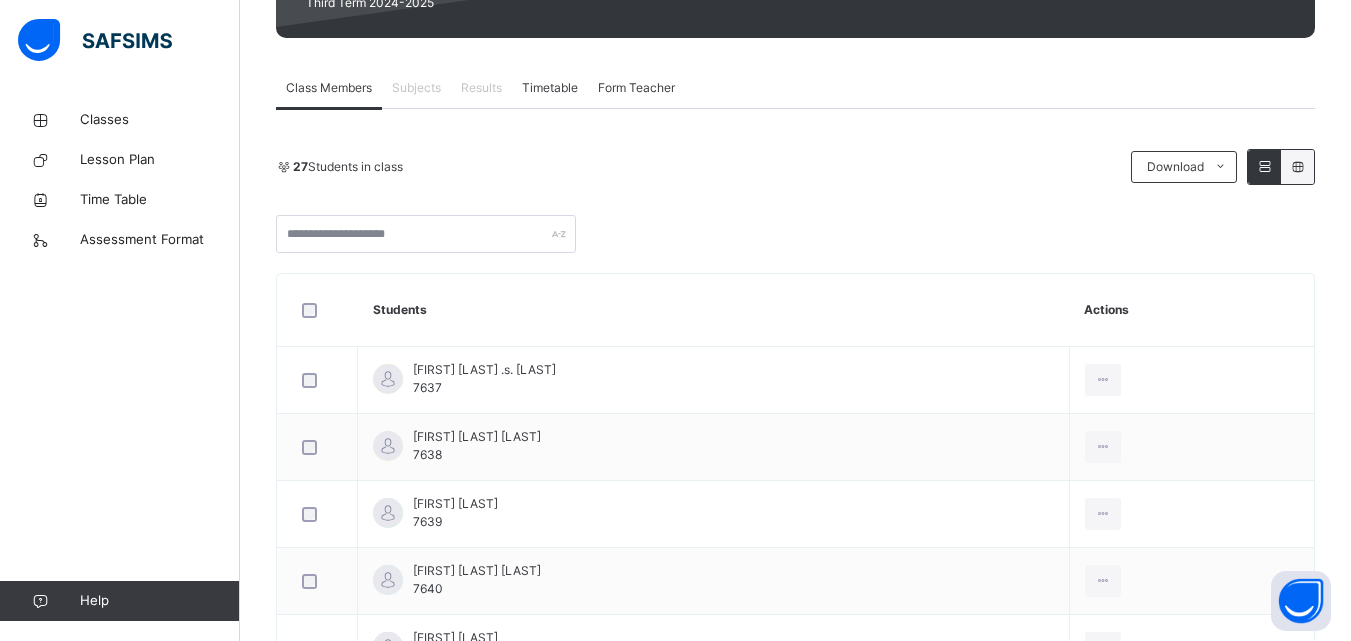 scroll, scrollTop: 0, scrollLeft: 0, axis: both 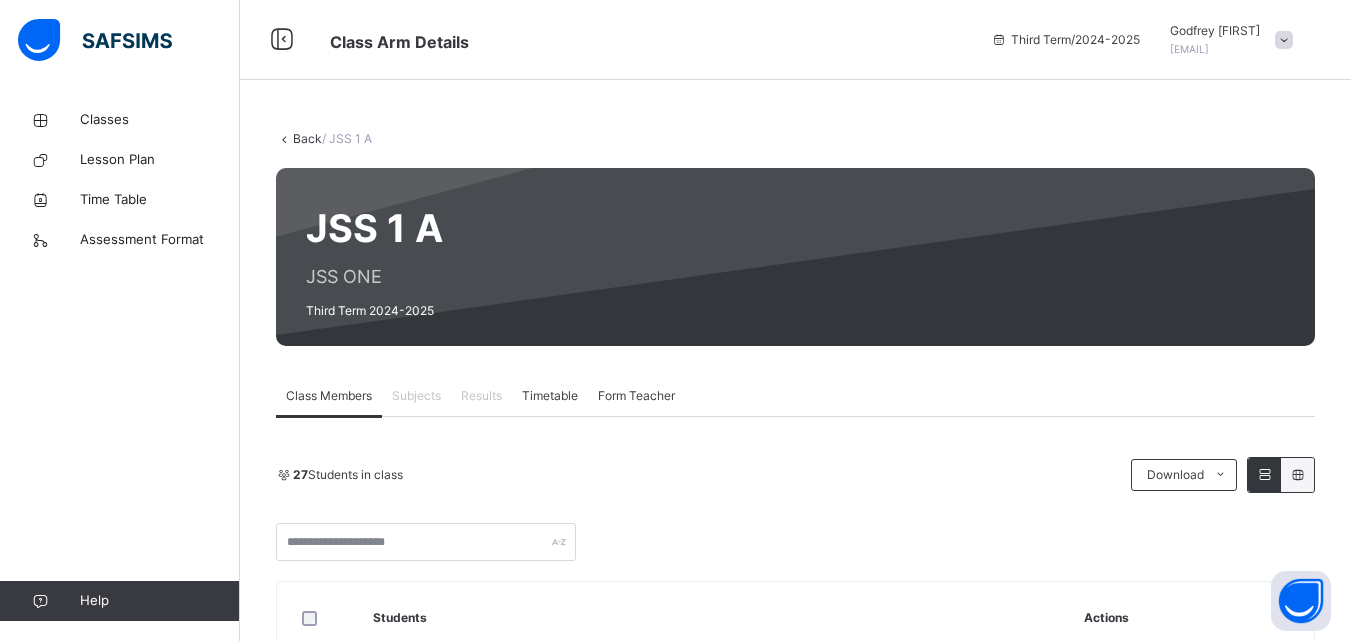 click on "Subjects" at bounding box center [416, 396] 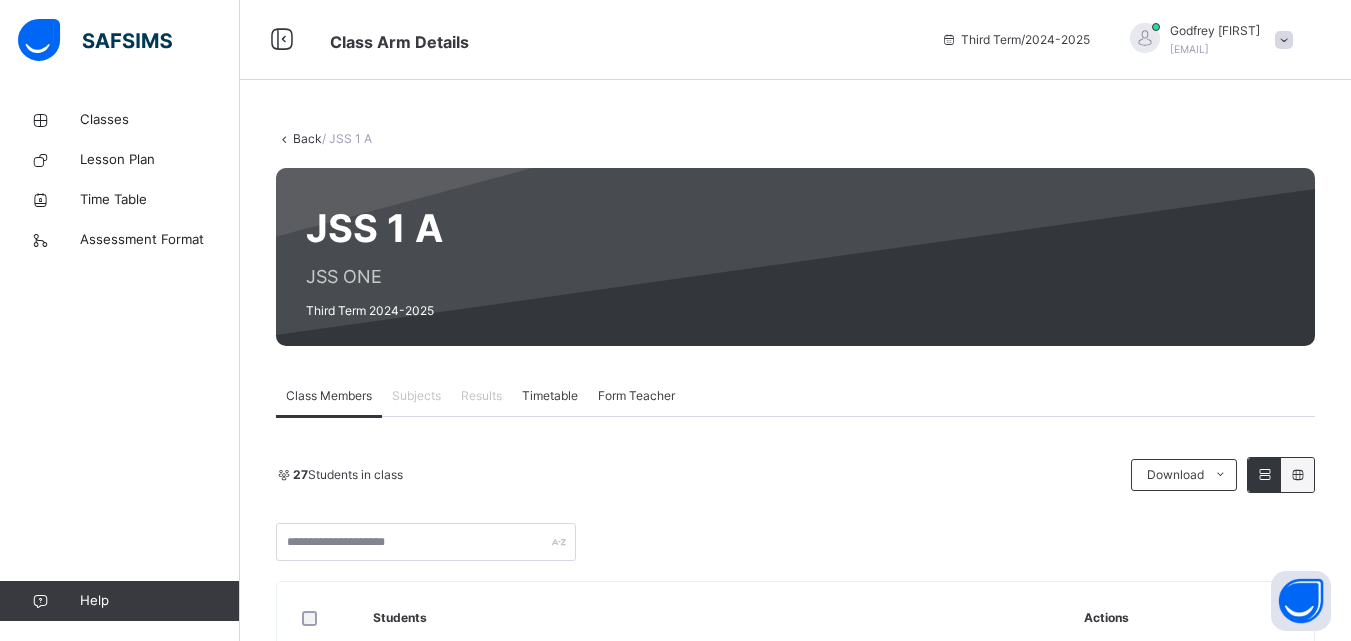 click on "Subjects" at bounding box center [416, 396] 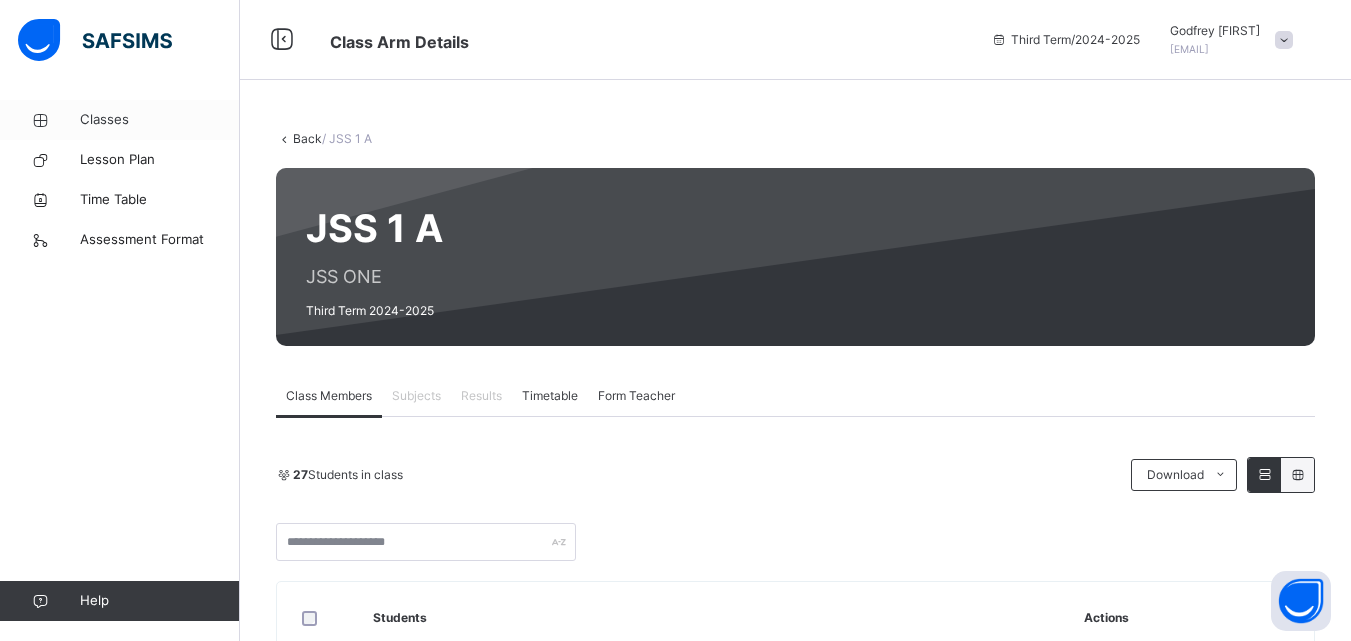 click on "Classes" at bounding box center [160, 120] 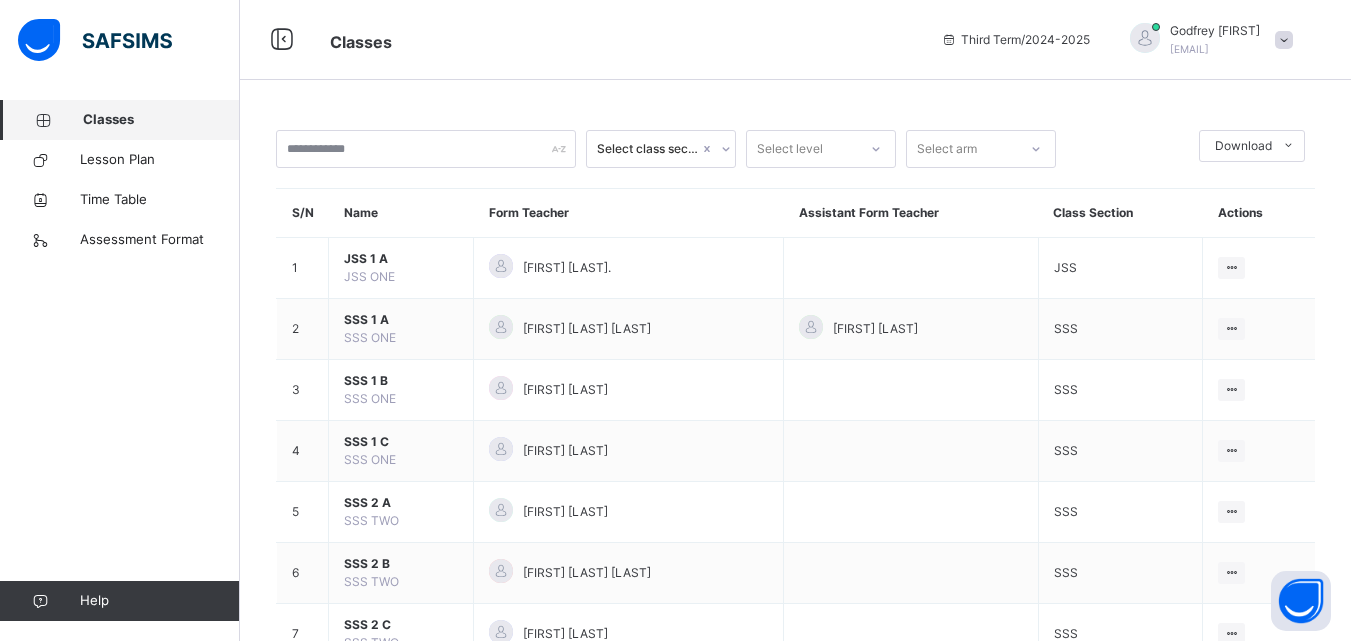 click on "Classes" at bounding box center (161, 120) 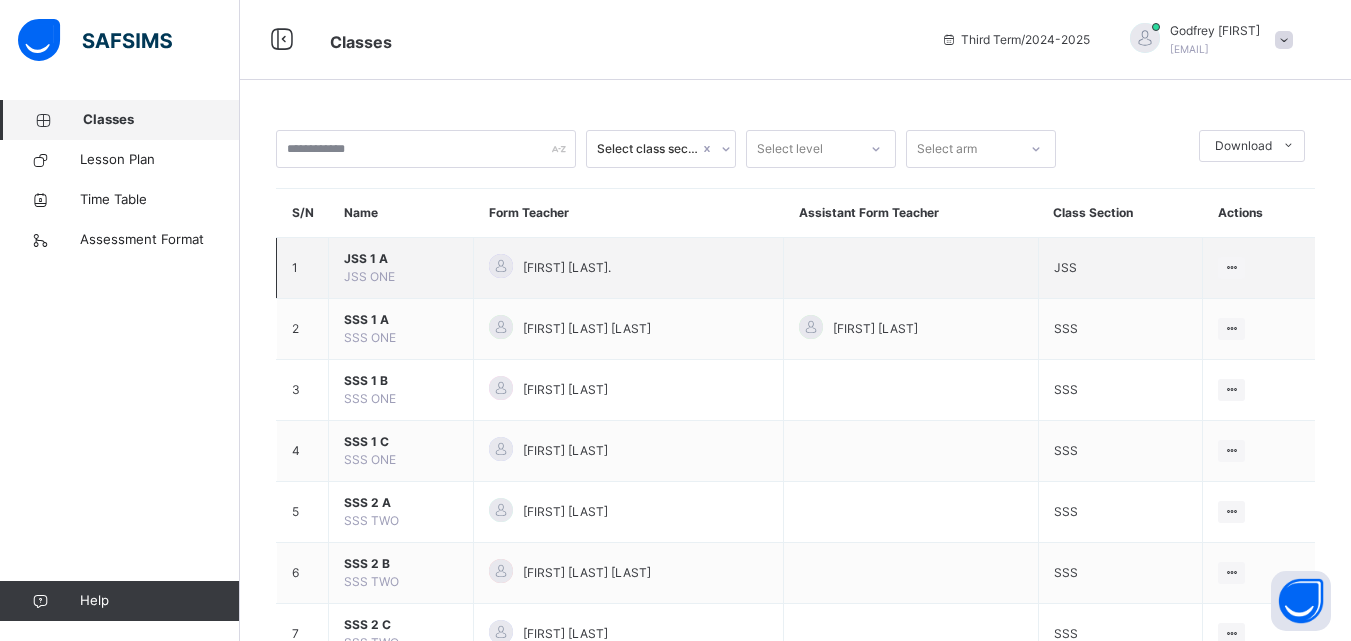 click on "JSS 1   A   JSS ONE" at bounding box center (401, 268) 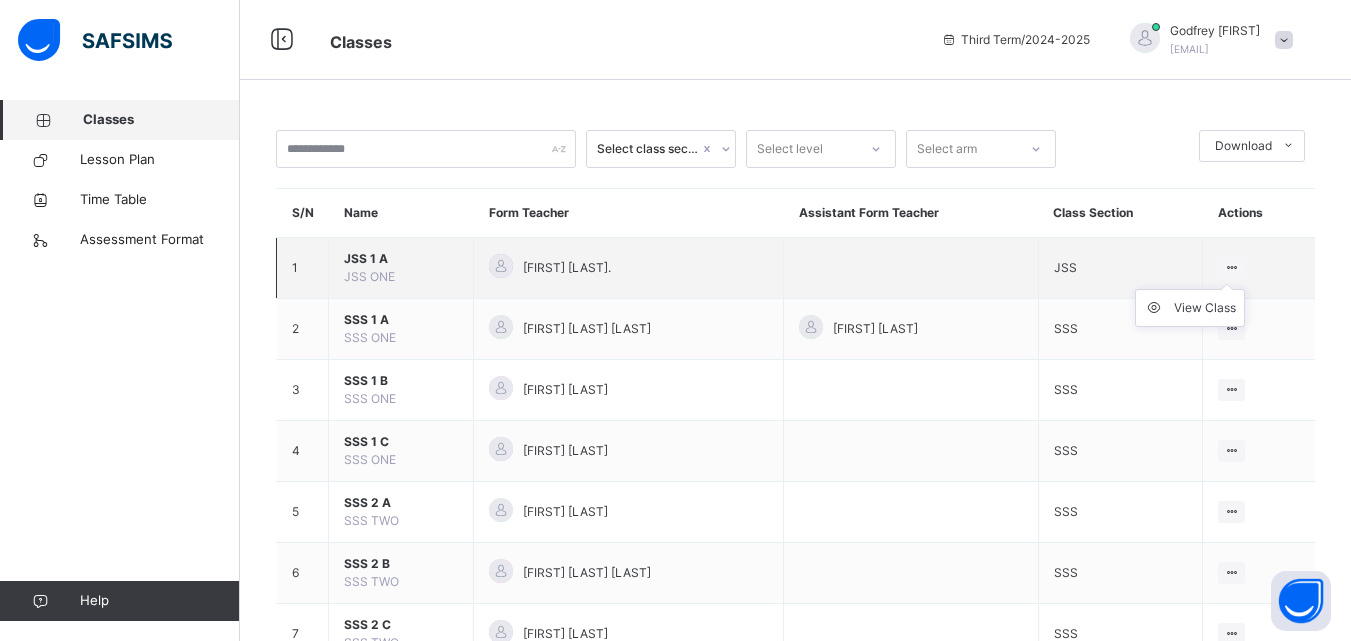 click on "View Class" at bounding box center (1190, 308) 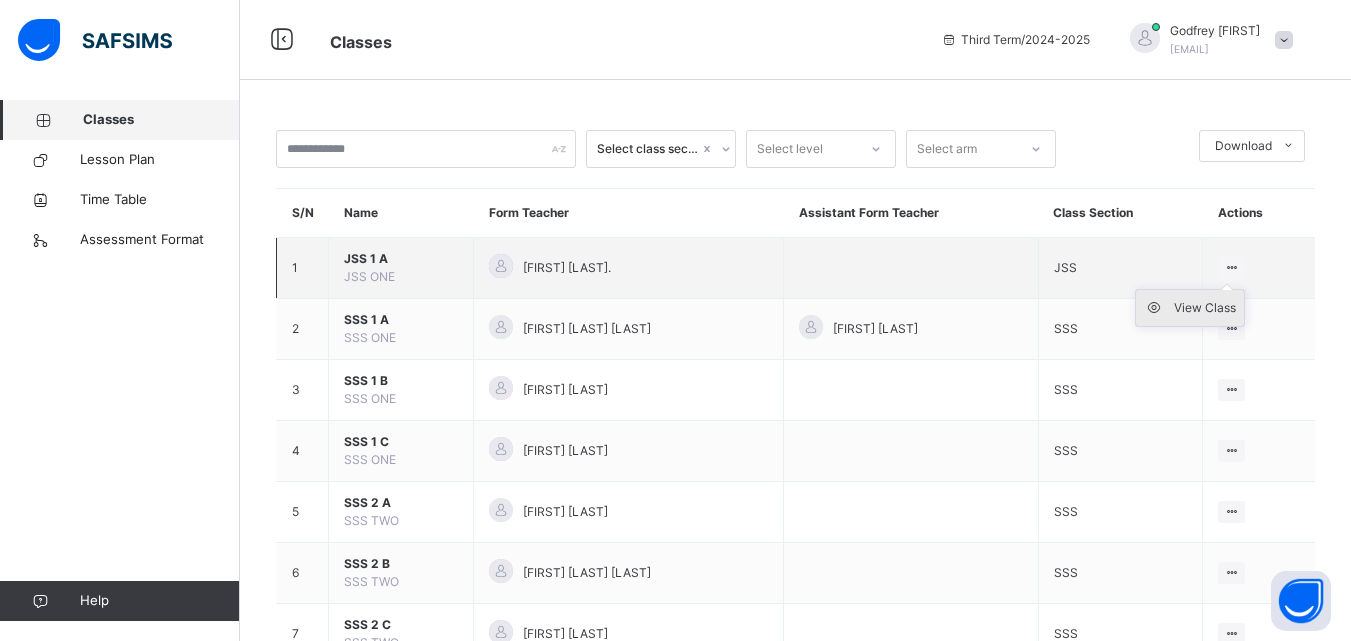 click on "View Class" at bounding box center (1205, 308) 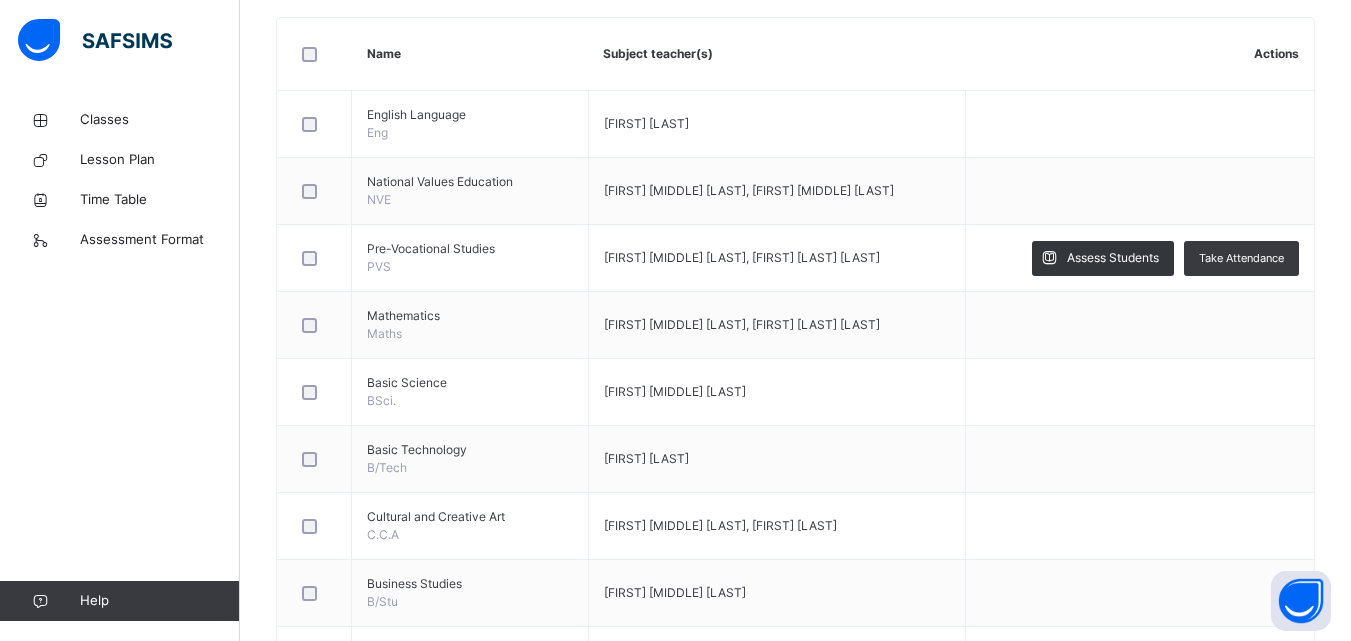 scroll, scrollTop: 480, scrollLeft: 0, axis: vertical 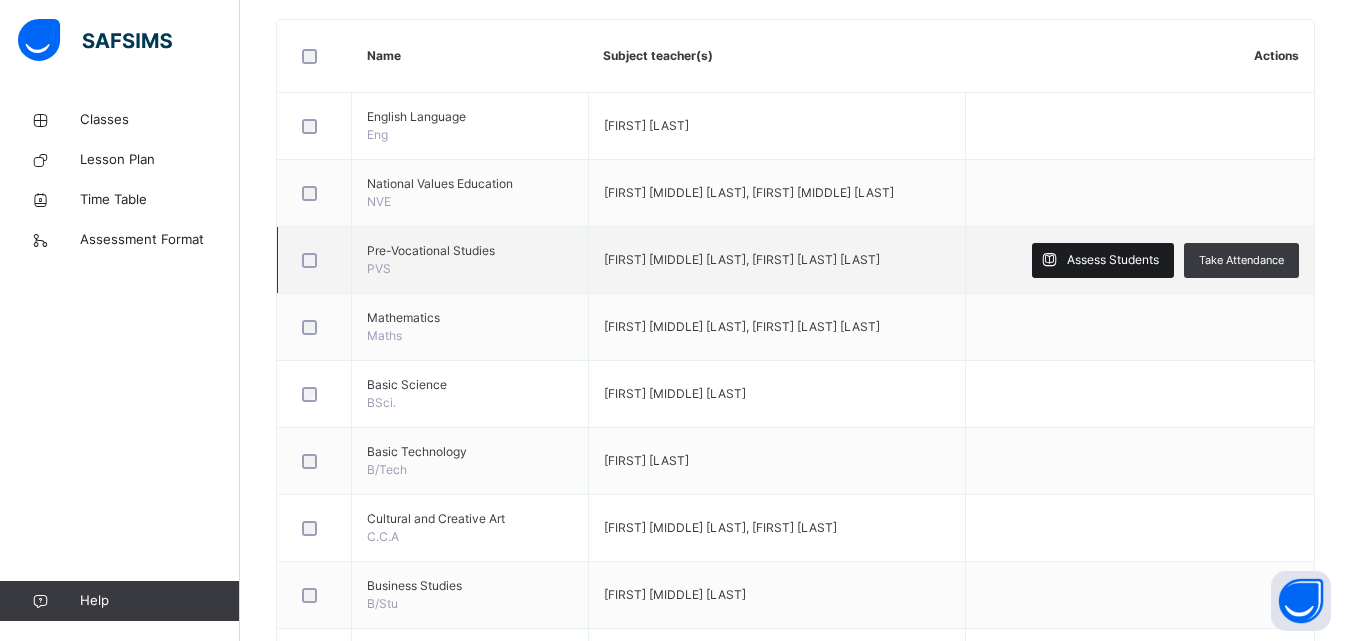 click on "Assess Students" at bounding box center (1103, 260) 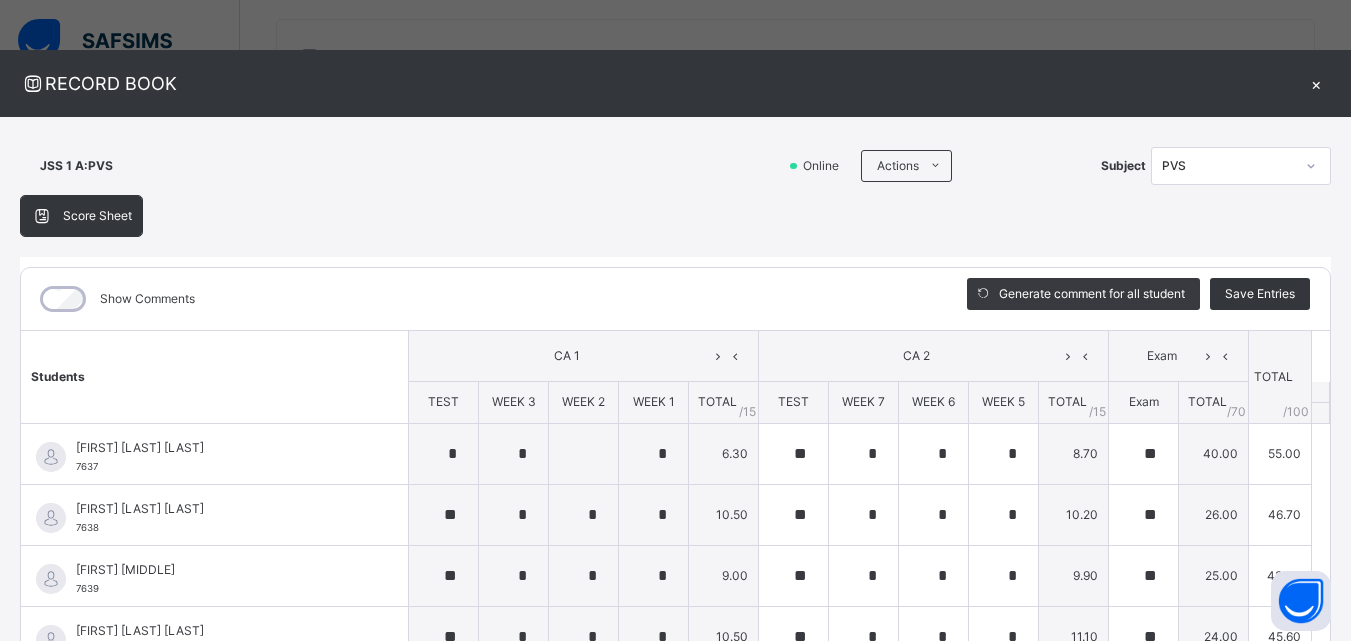 type on "*" 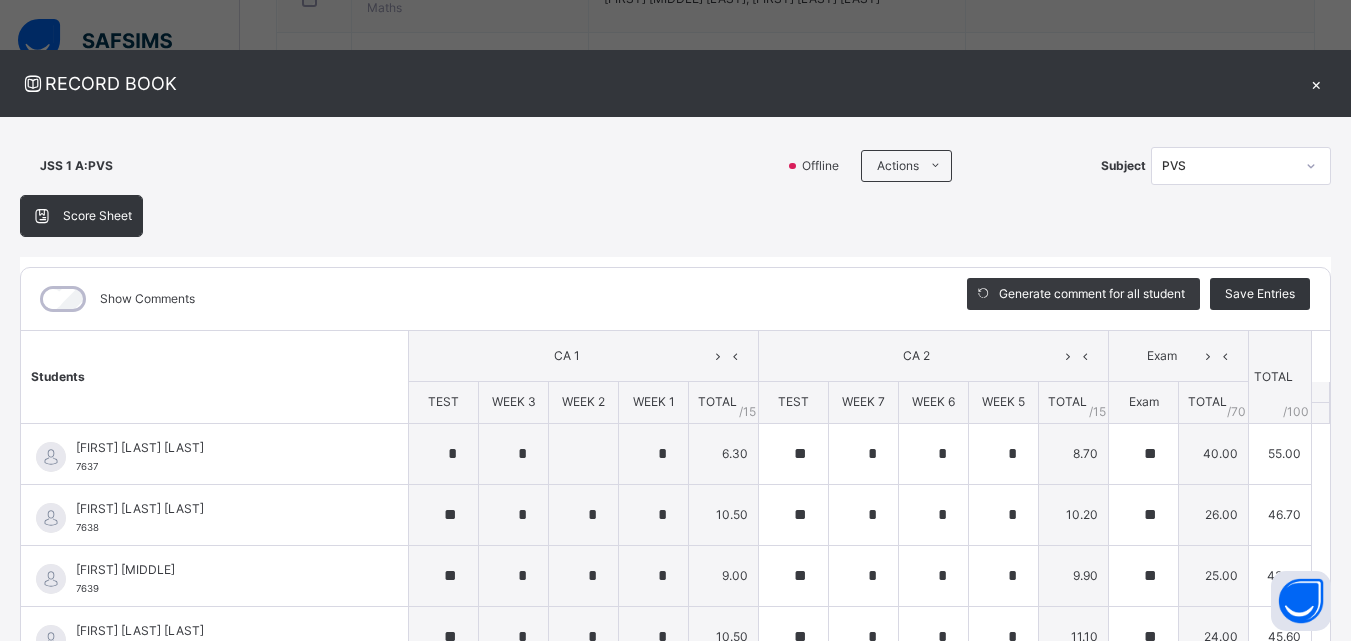 scroll, scrollTop: 920, scrollLeft: 0, axis: vertical 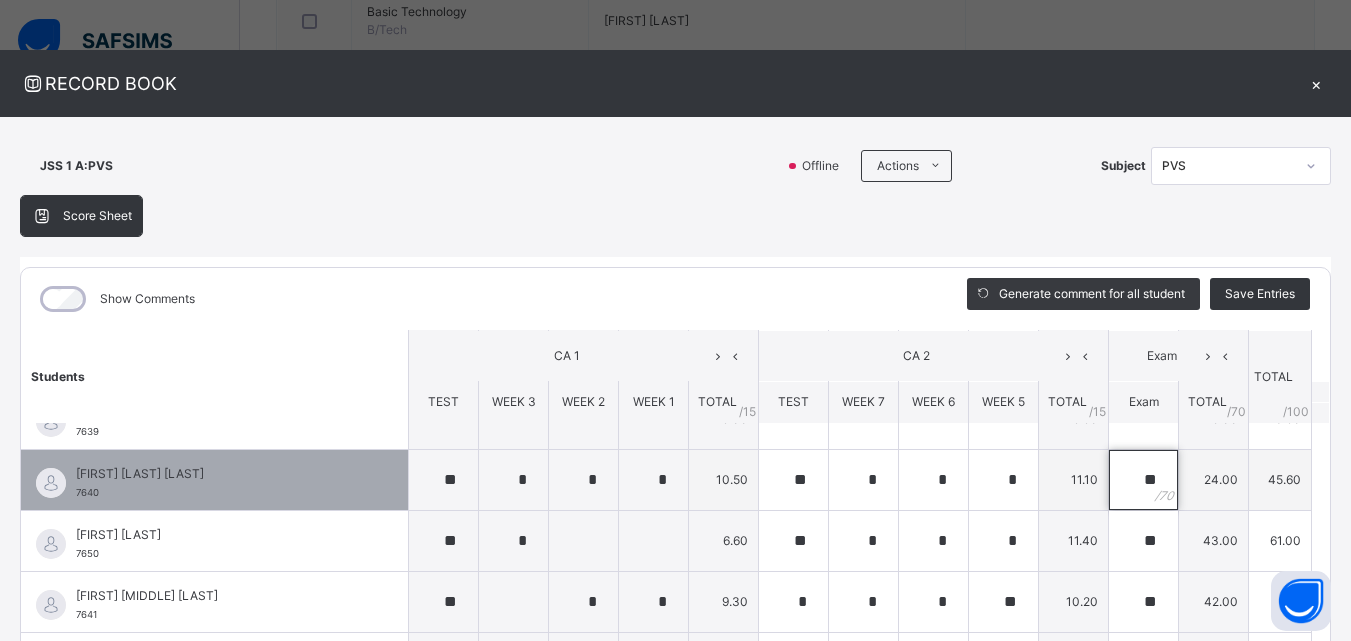 click on "**" at bounding box center (1143, 480) 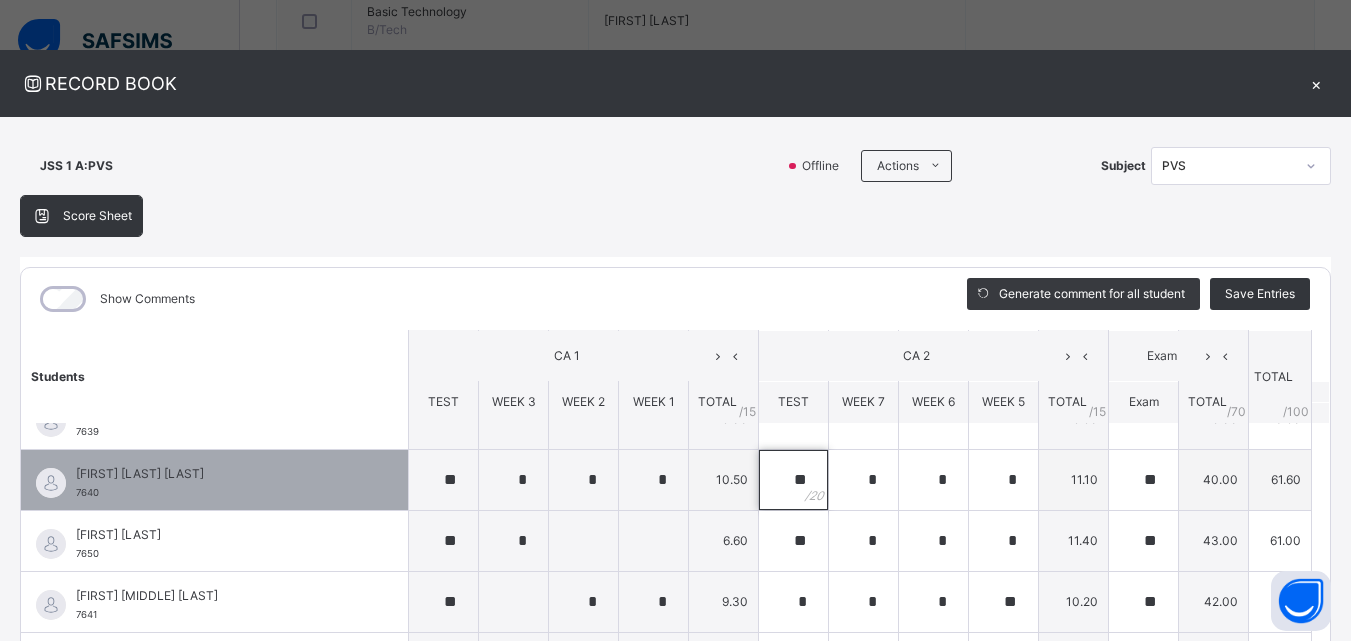 click on "**" at bounding box center (793, 480) 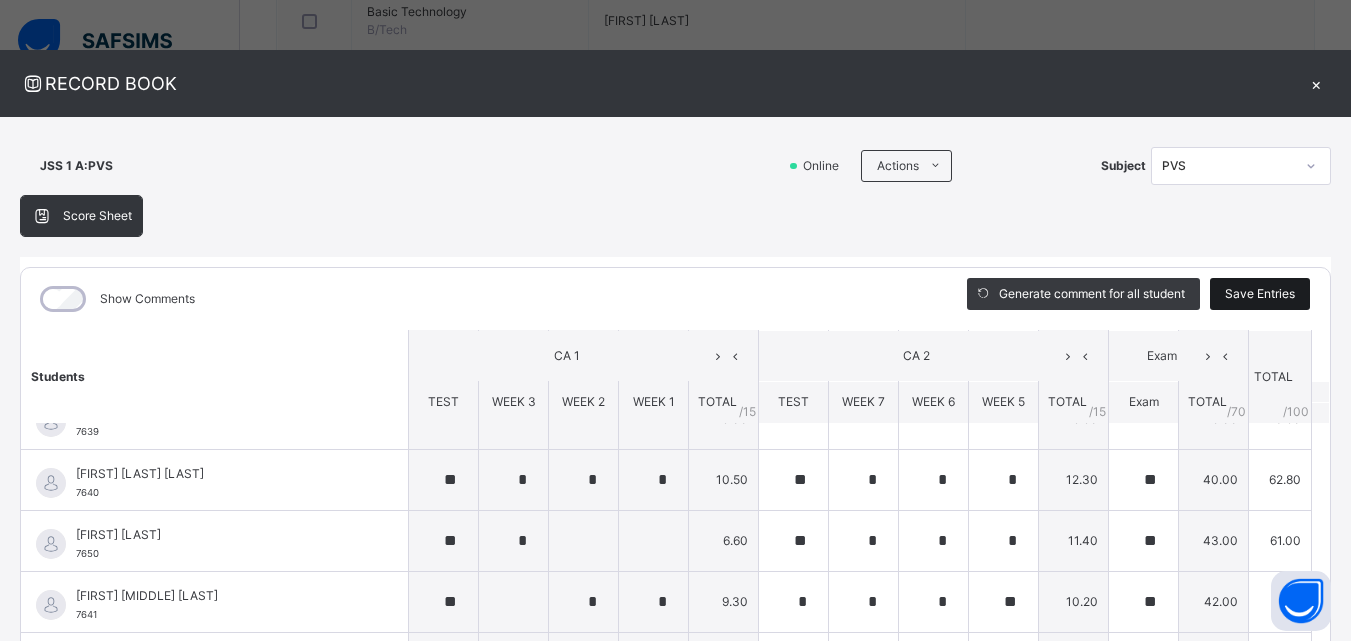 click on "Save Entries" at bounding box center (1260, 294) 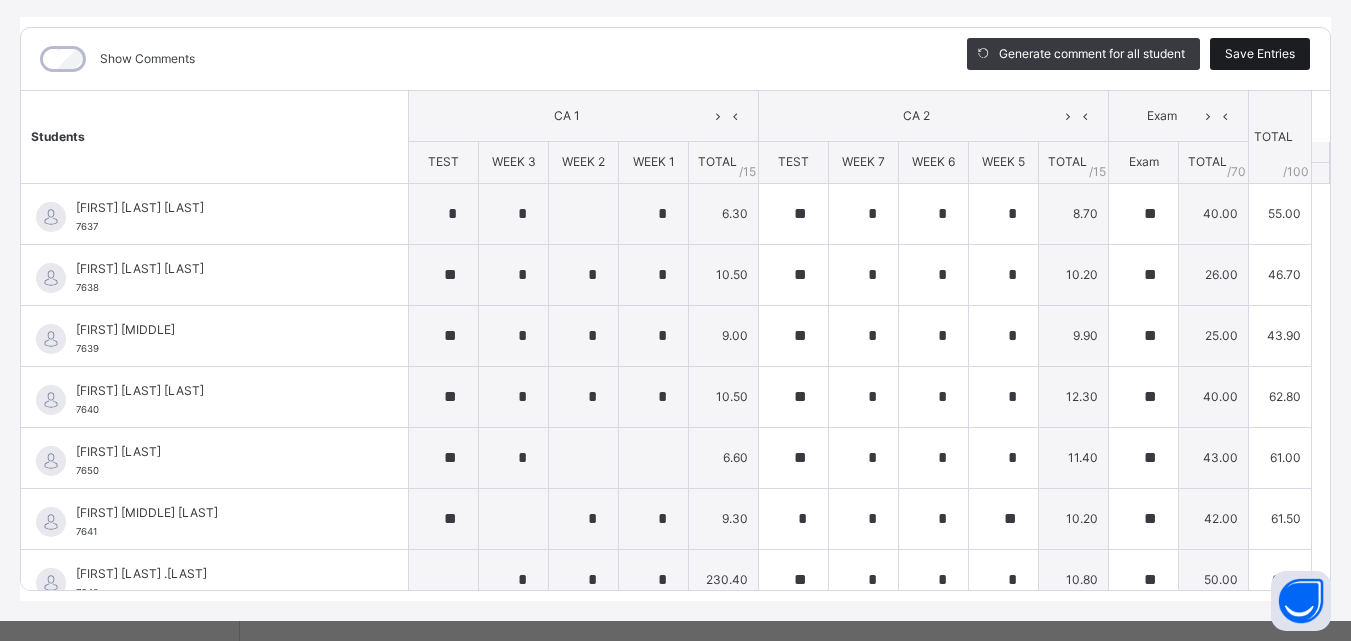 scroll, scrollTop: 270, scrollLeft: 0, axis: vertical 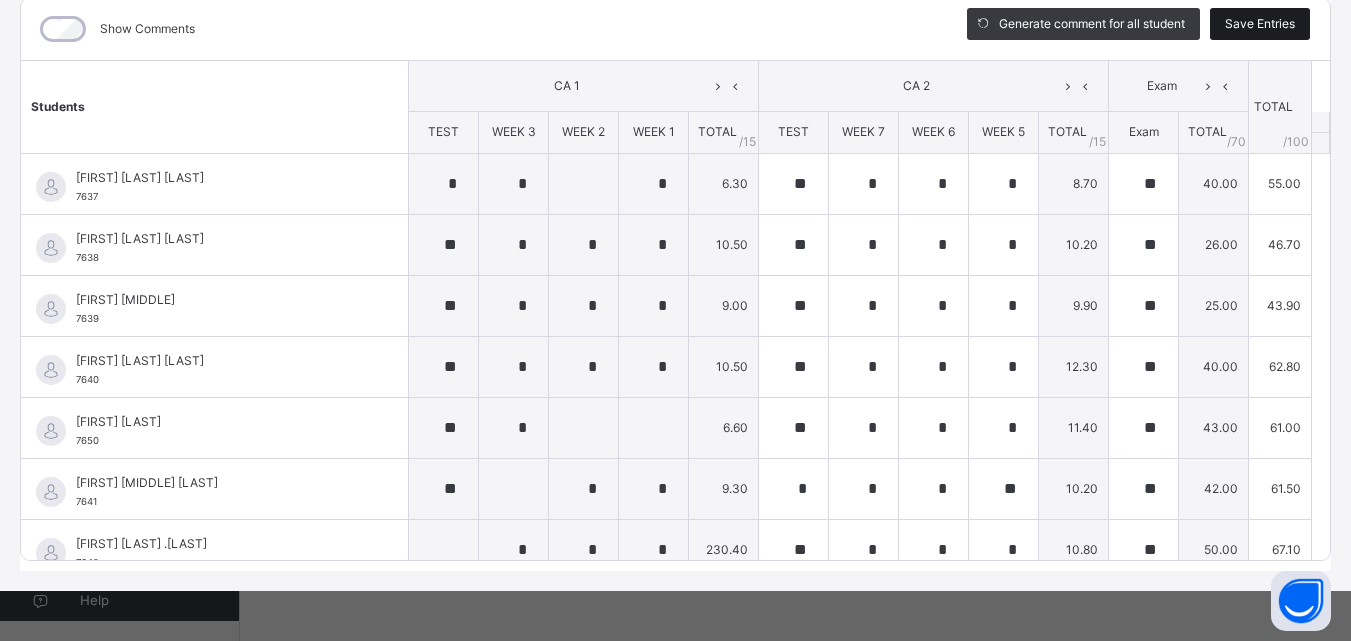 click on "Save Entries" at bounding box center [1260, 24] 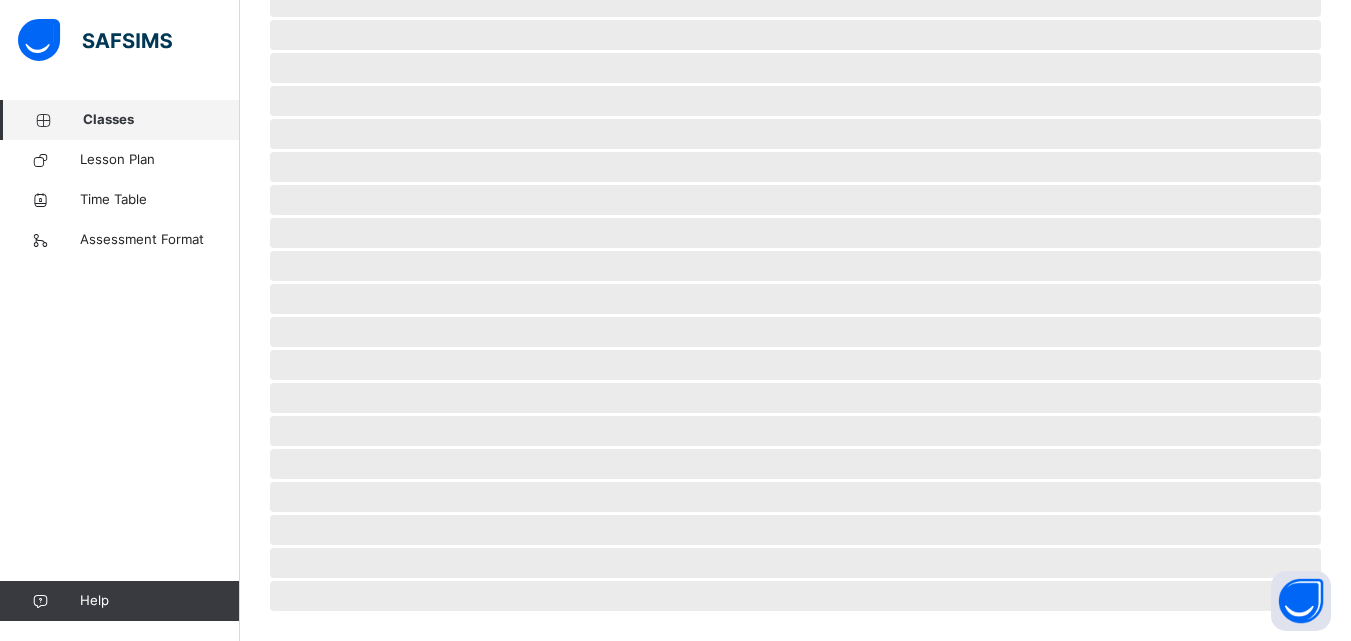 scroll, scrollTop: 0, scrollLeft: 0, axis: both 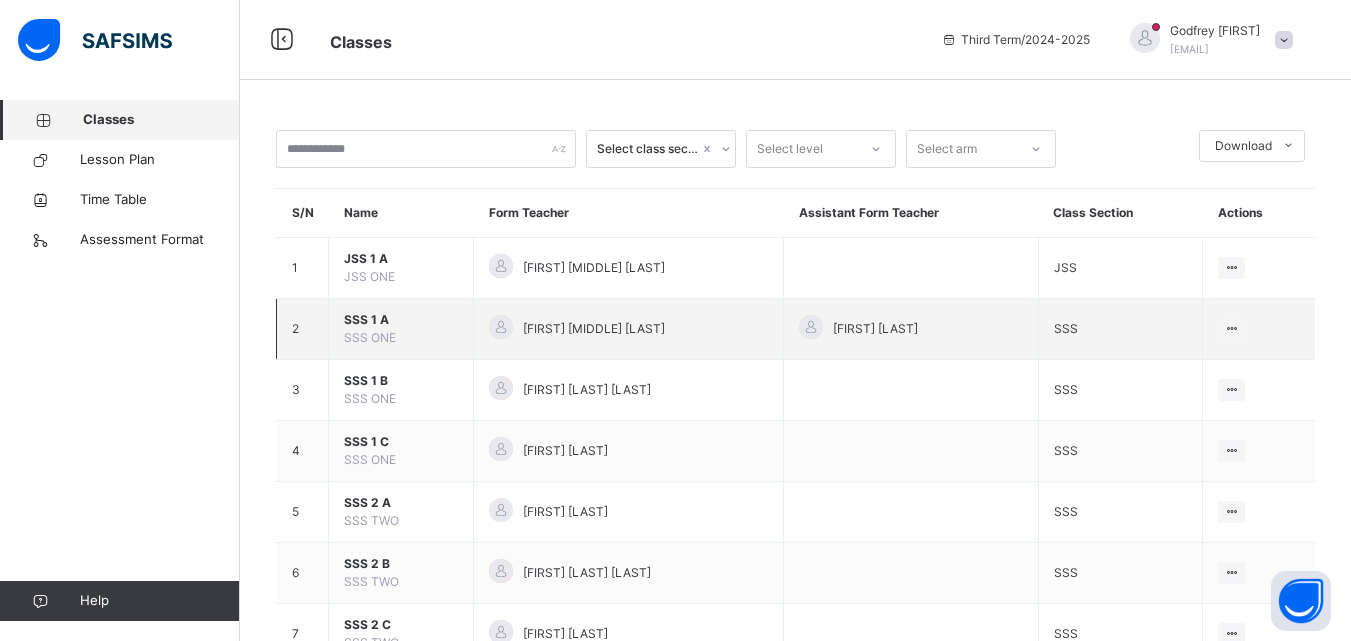click on "SSS 1   A   SSS ONE" at bounding box center [401, 329] 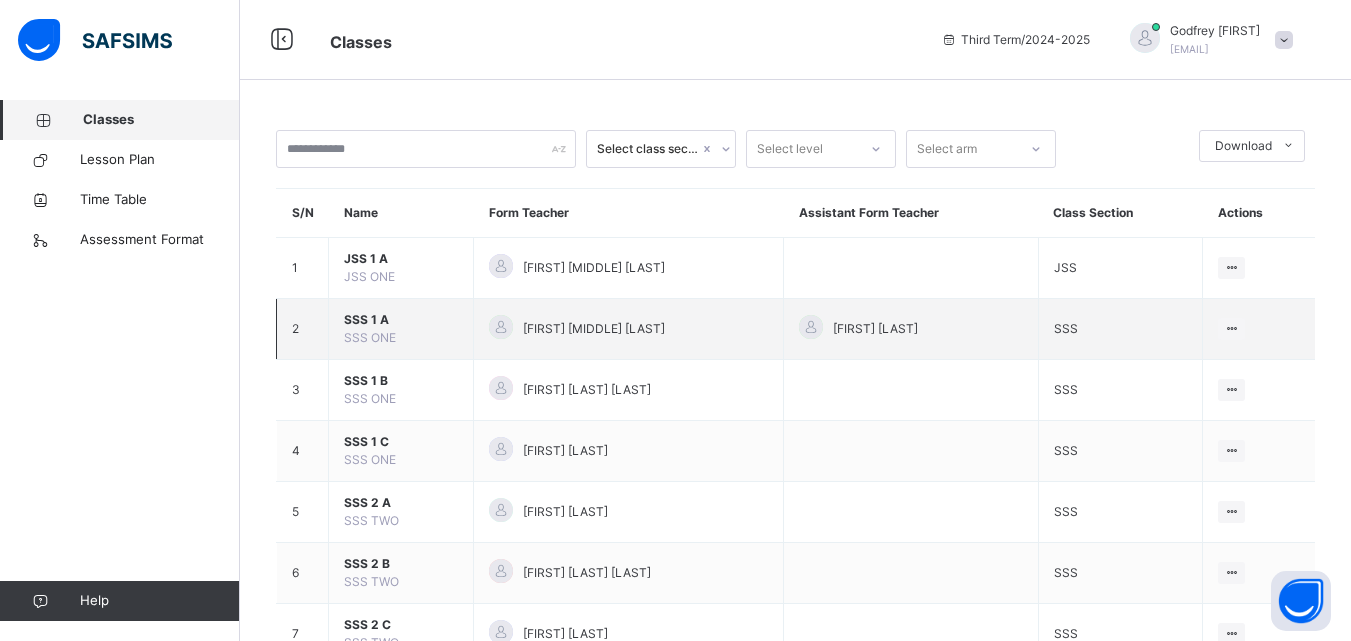 click on "SSS ONE" at bounding box center [370, 337] 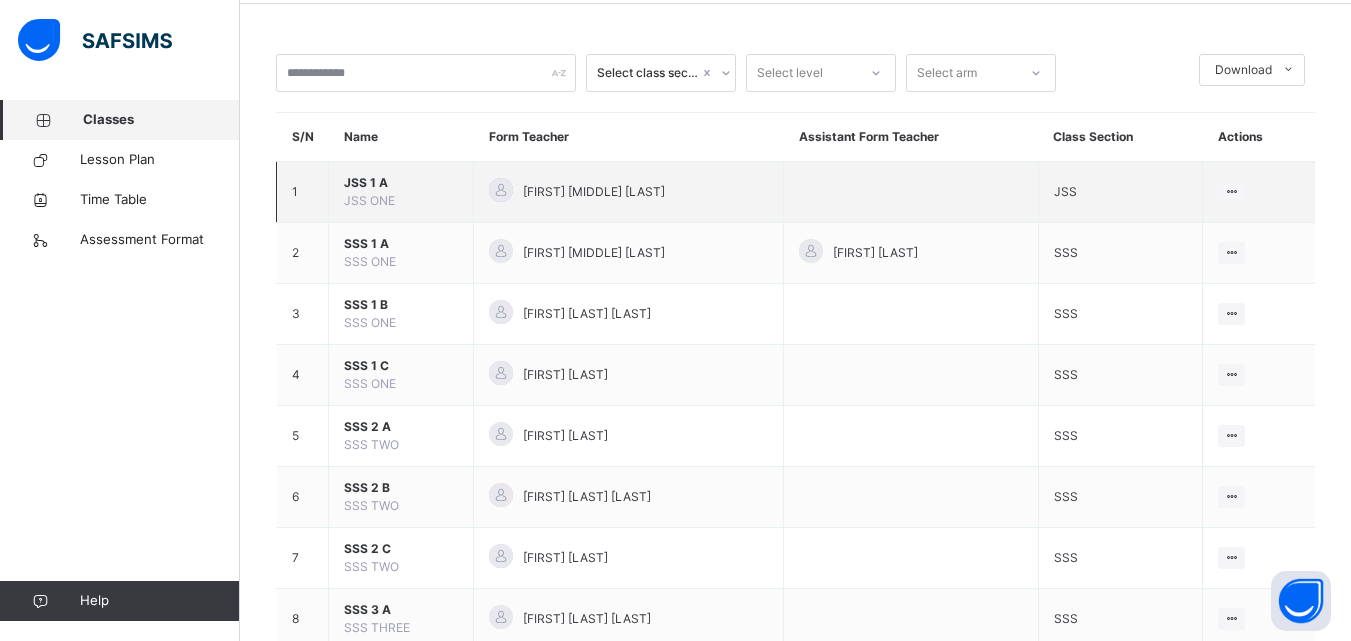scroll, scrollTop: 80, scrollLeft: 0, axis: vertical 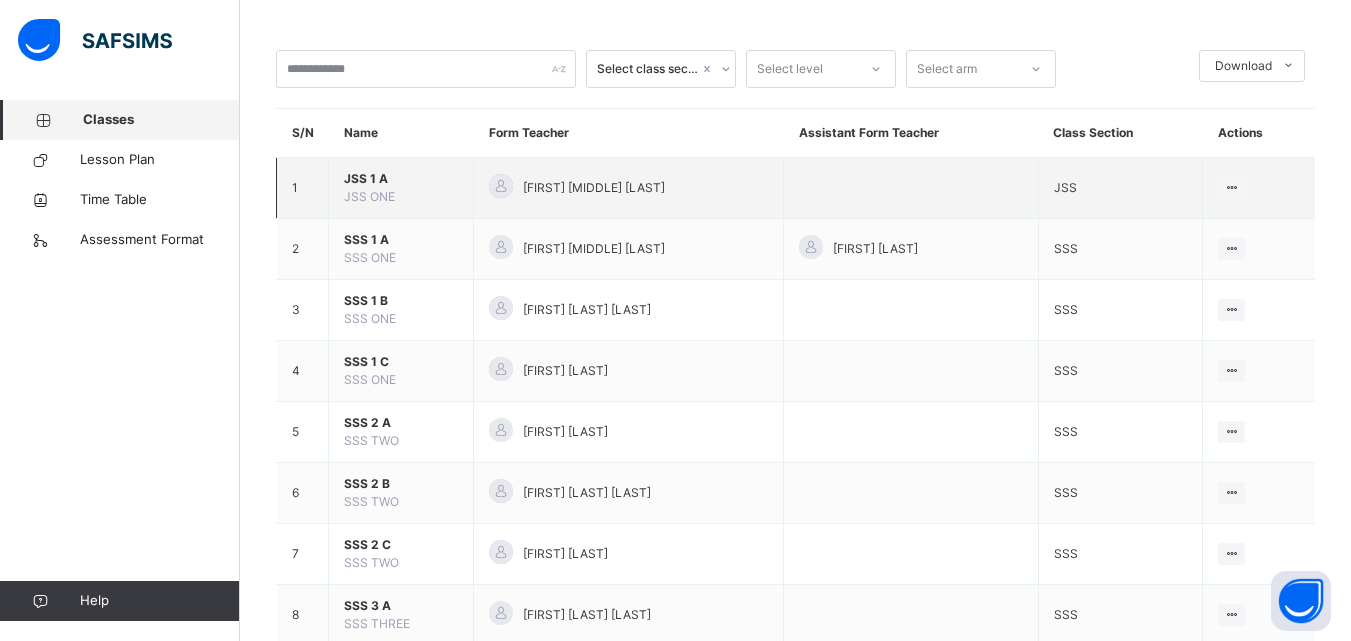 click on "JSS 1   A   JSS ONE" at bounding box center [401, 188] 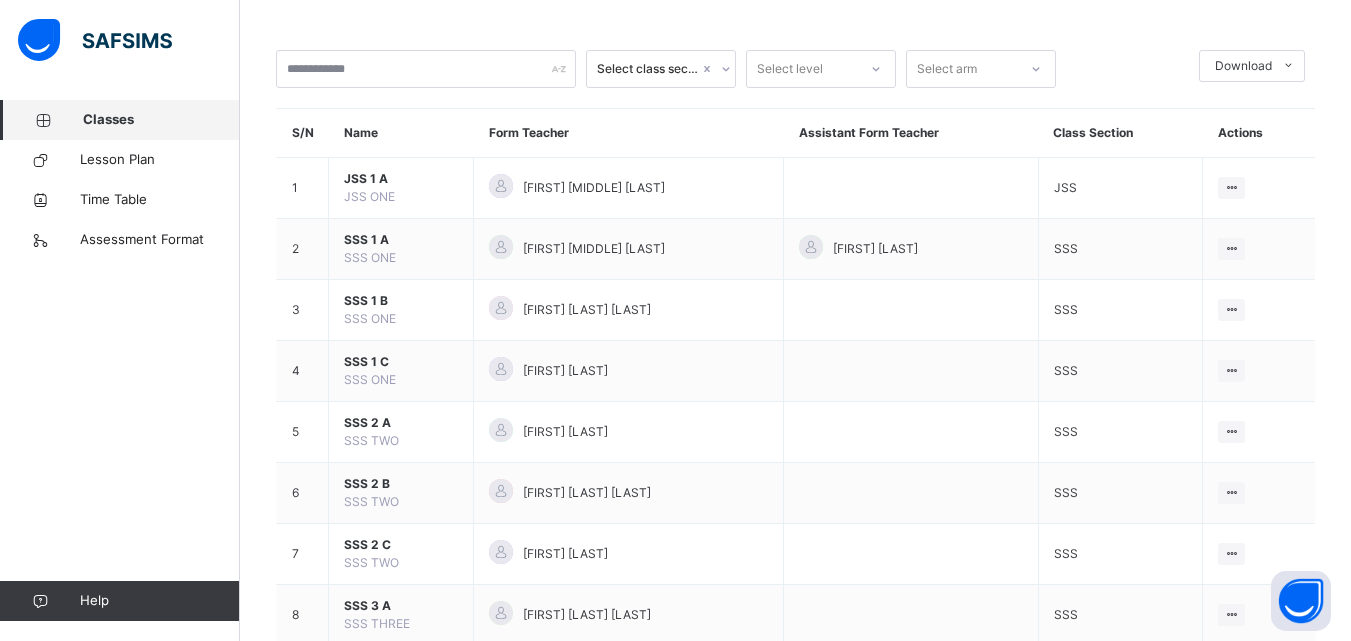 click on "Classes" at bounding box center (161, 120) 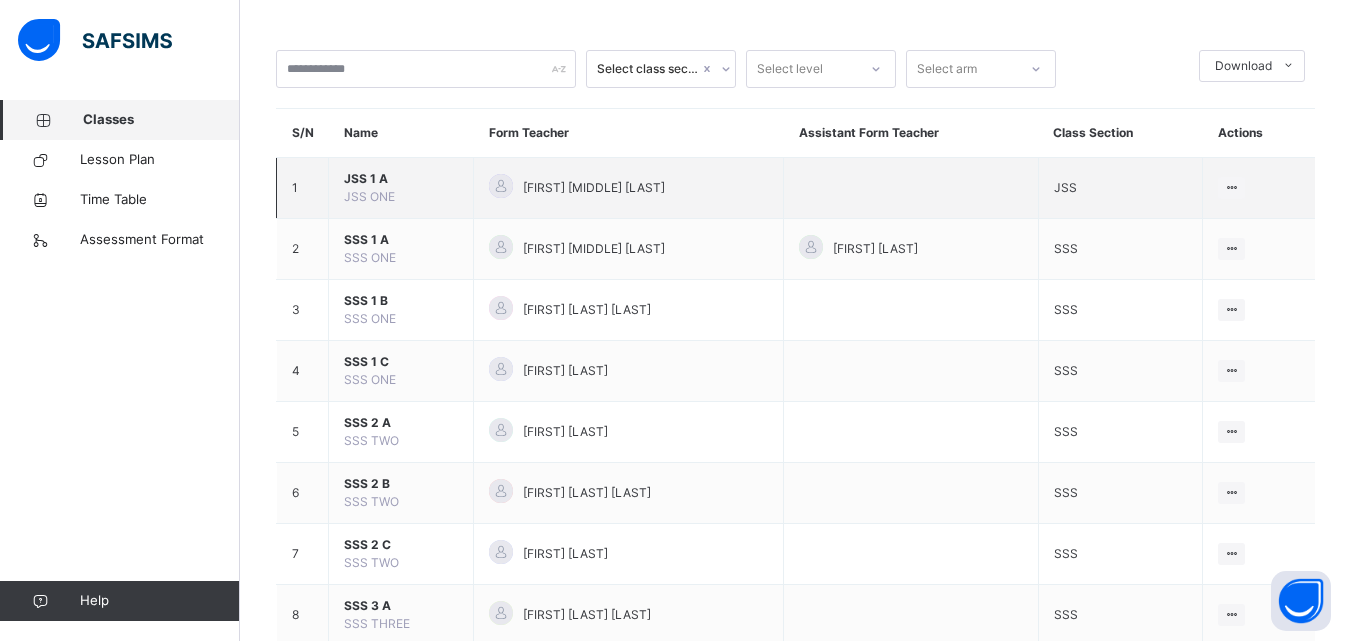 click on "JSS 1   A" at bounding box center (401, 179) 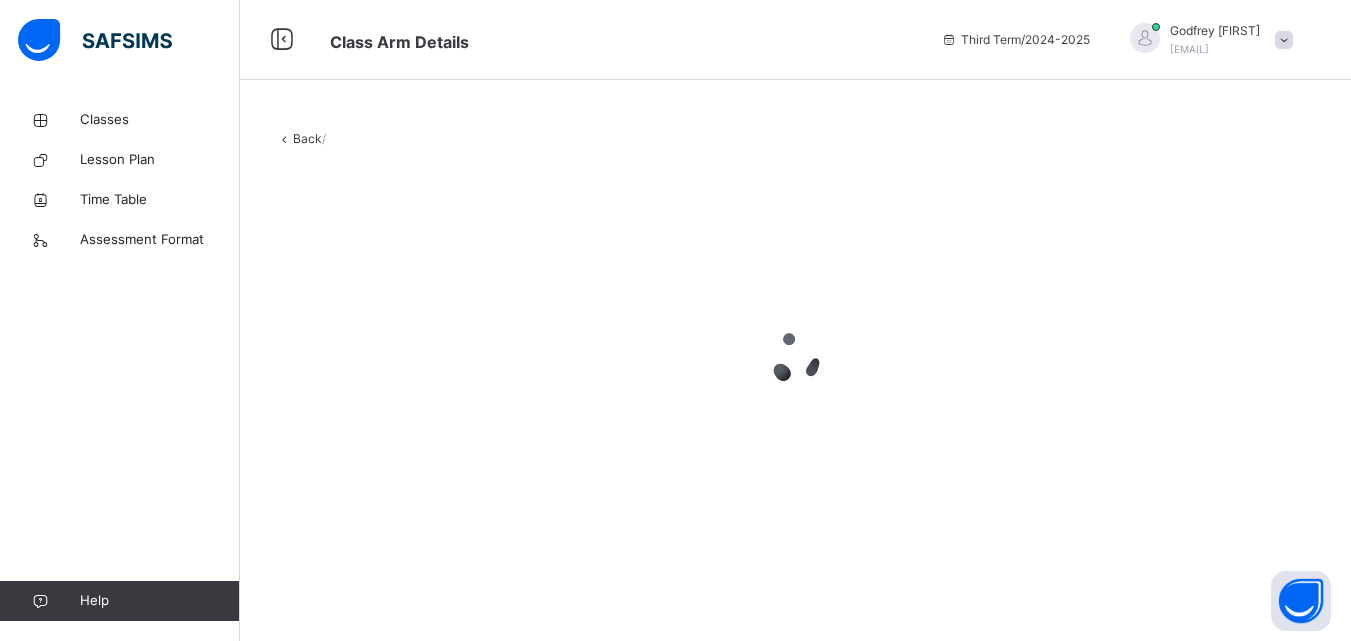 scroll, scrollTop: 0, scrollLeft: 0, axis: both 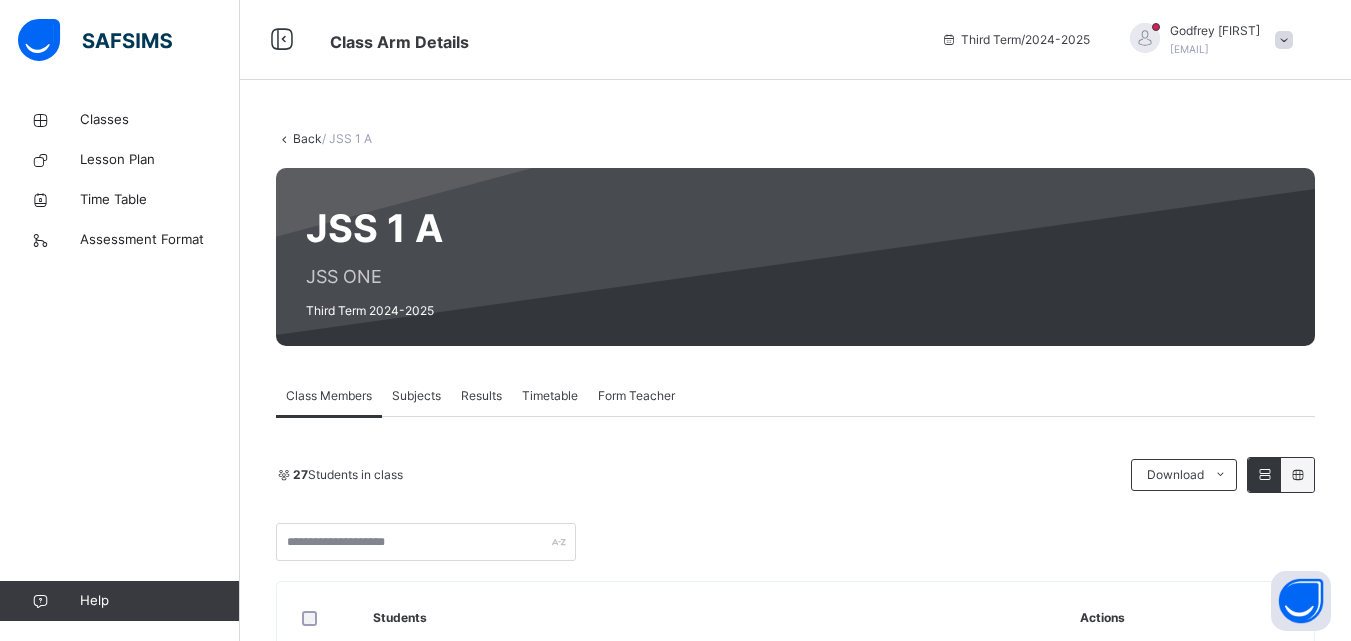 click on "Subjects" at bounding box center [416, 396] 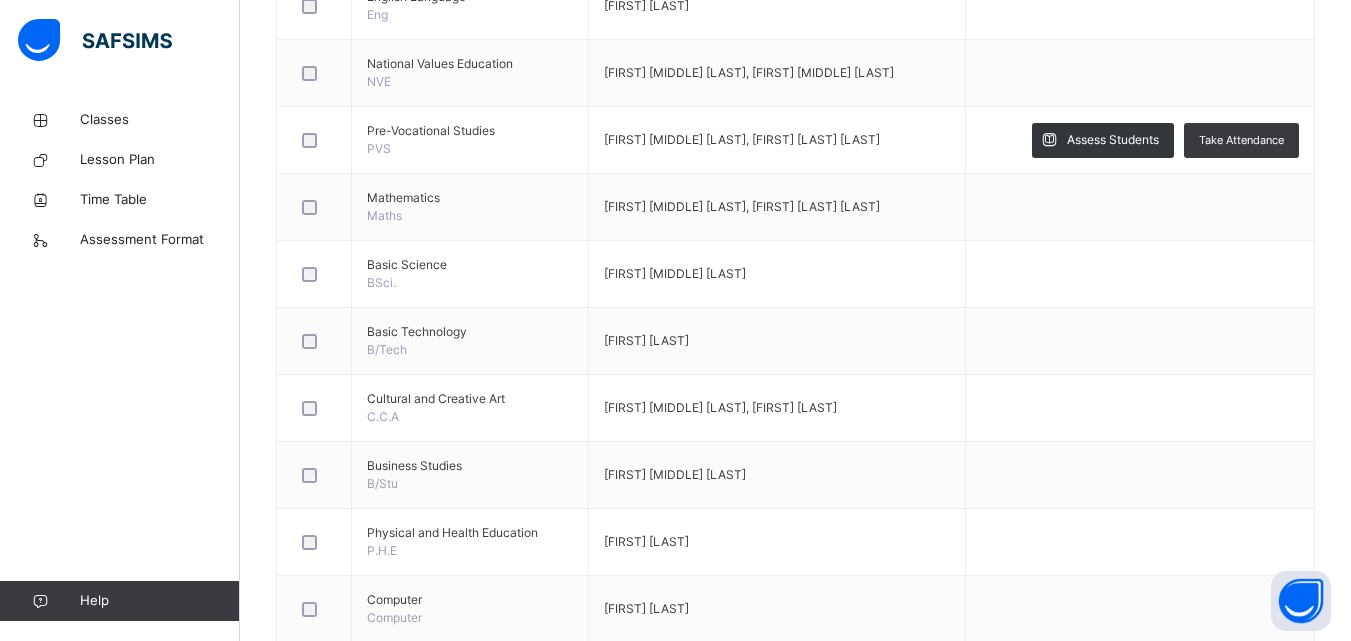 scroll, scrollTop: 560, scrollLeft: 0, axis: vertical 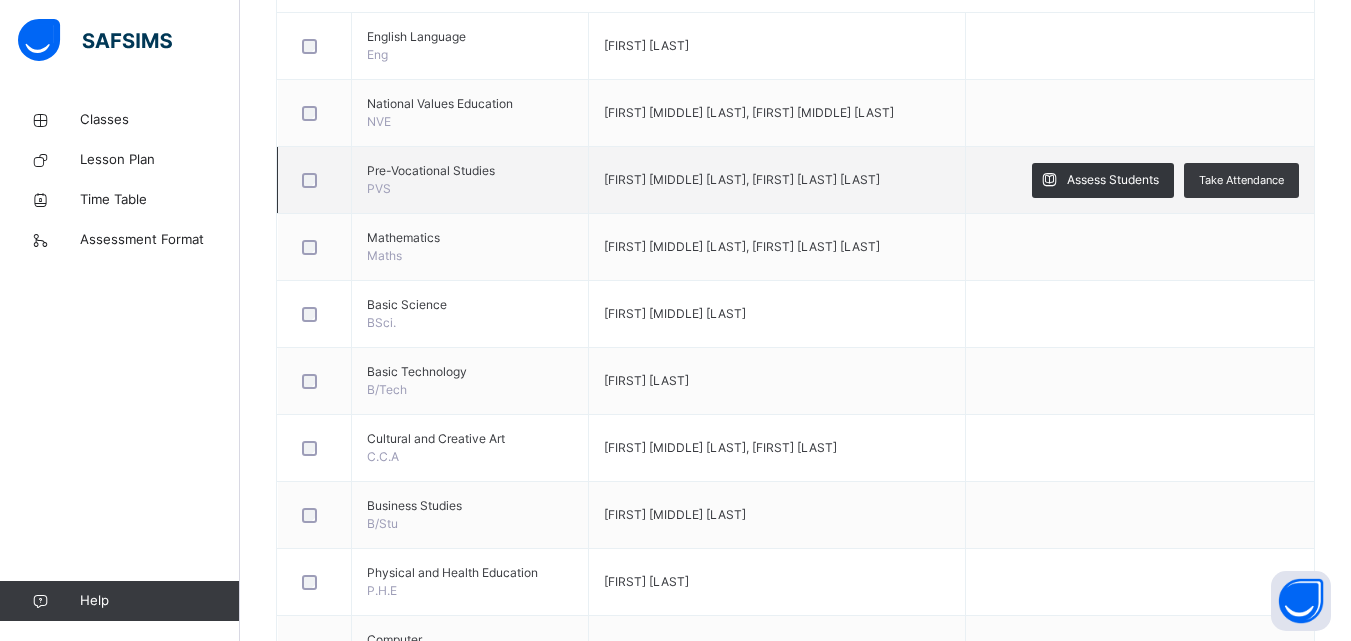 click on "Pre-Vocational Studies   PVS" at bounding box center (470, 180) 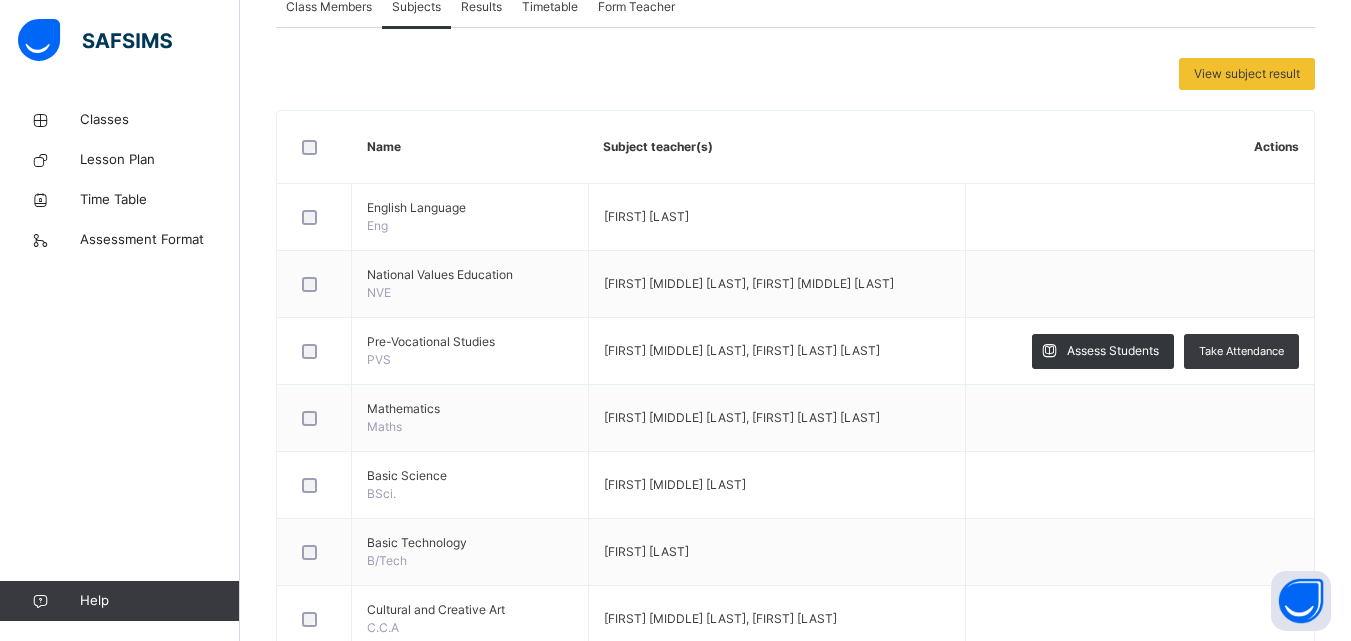 scroll, scrollTop: 440, scrollLeft: 0, axis: vertical 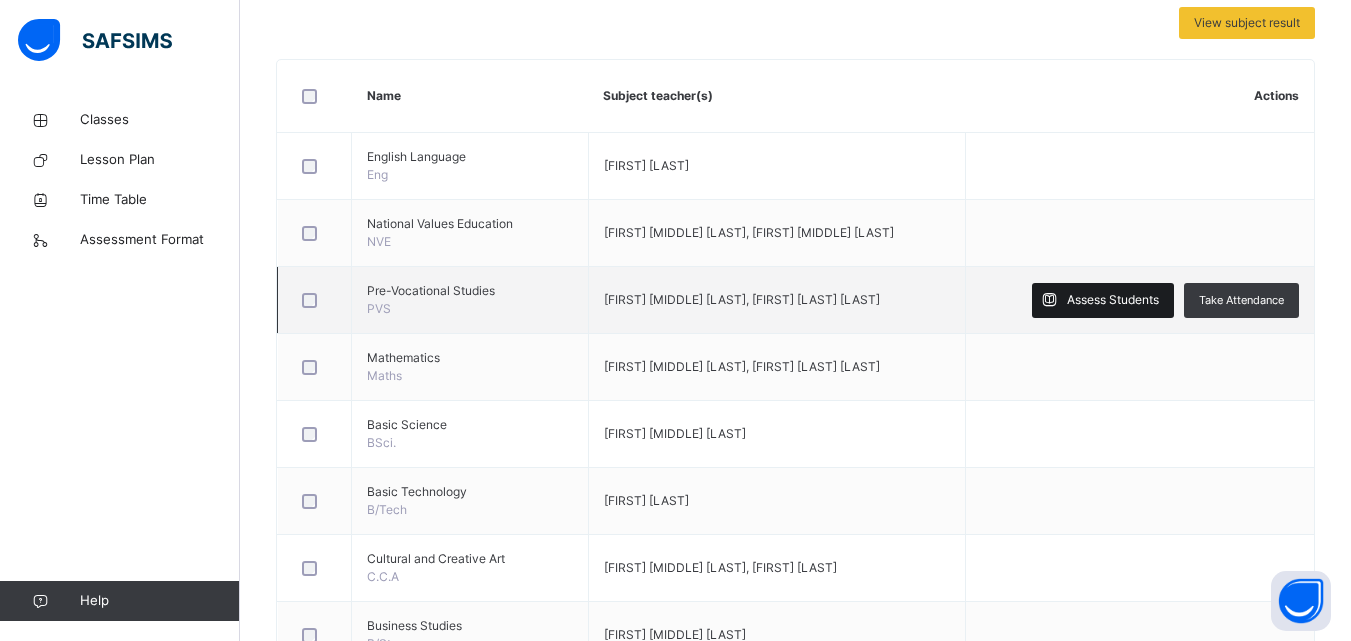 click on "Assess Students" at bounding box center (1113, 300) 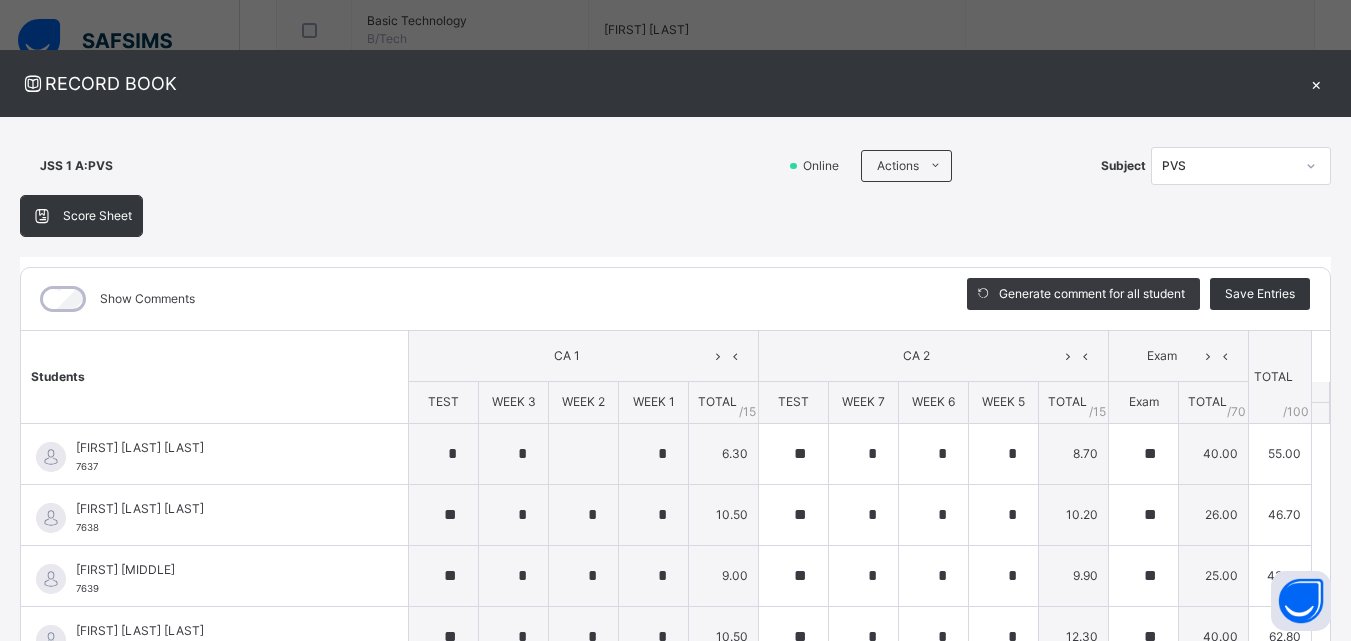 scroll, scrollTop: 920, scrollLeft: 0, axis: vertical 